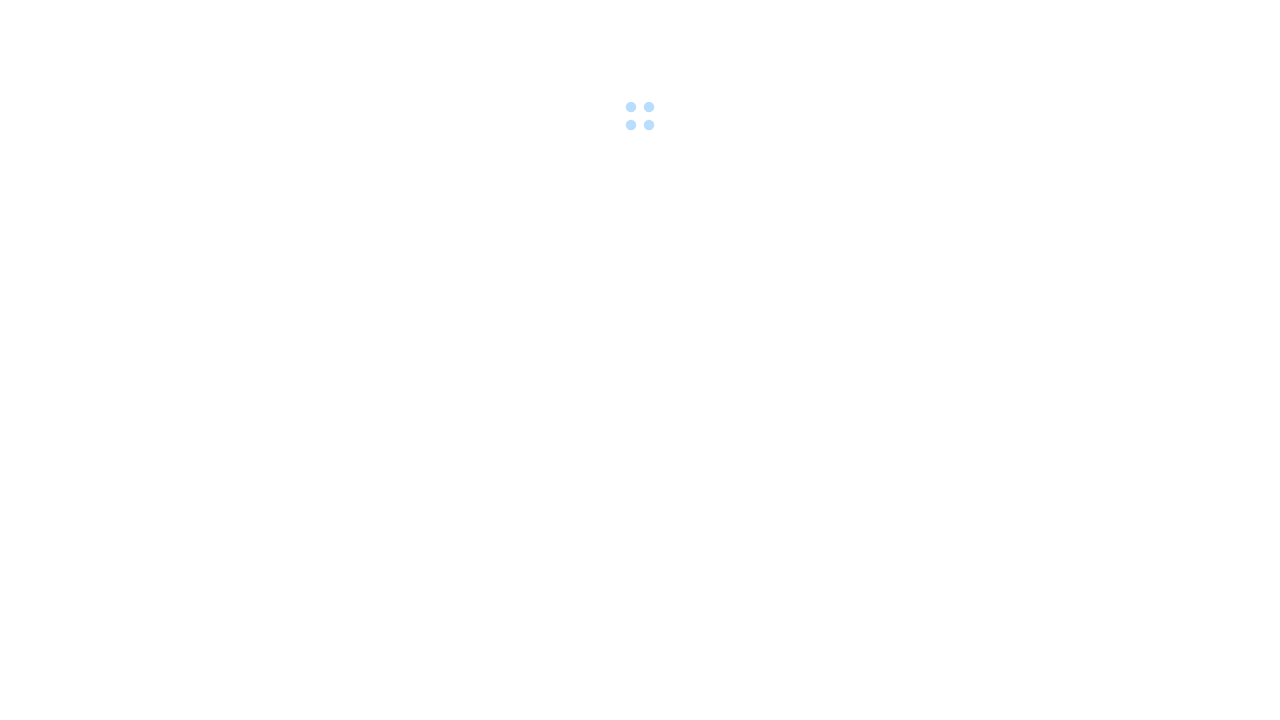 scroll, scrollTop: 0, scrollLeft: 0, axis: both 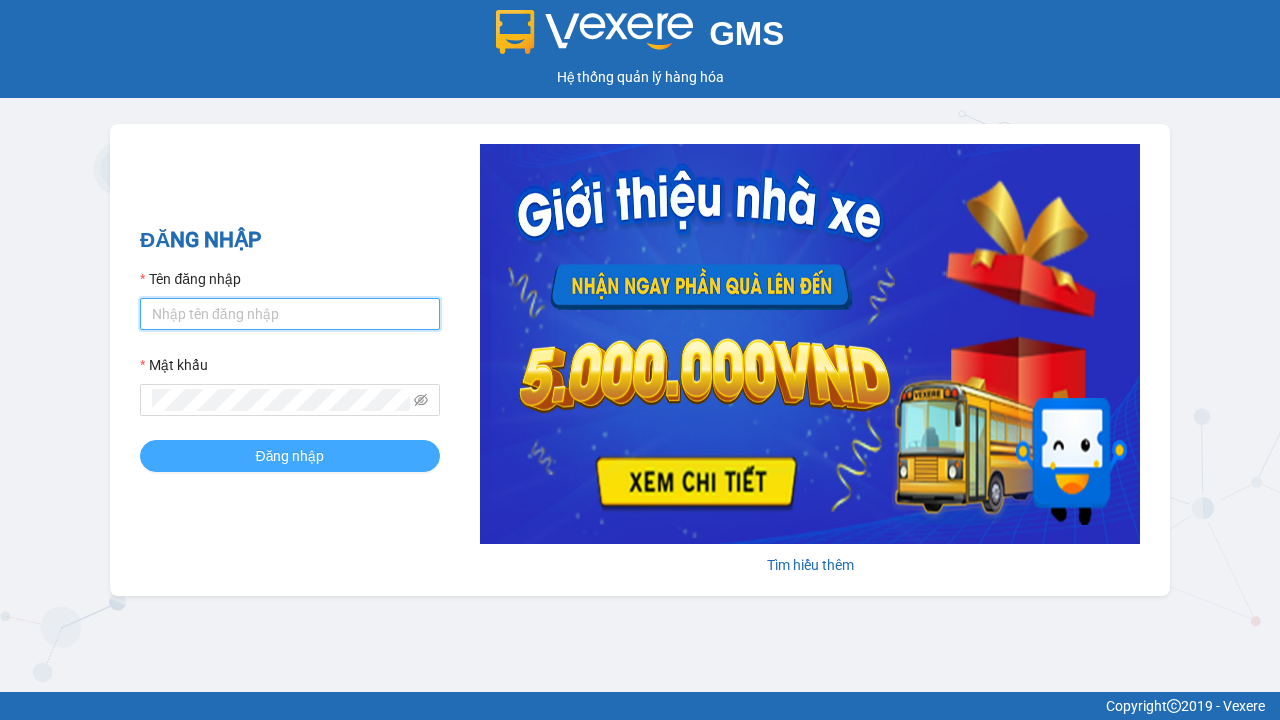 click on "Tên đăng nhập" at bounding box center [290, 314] 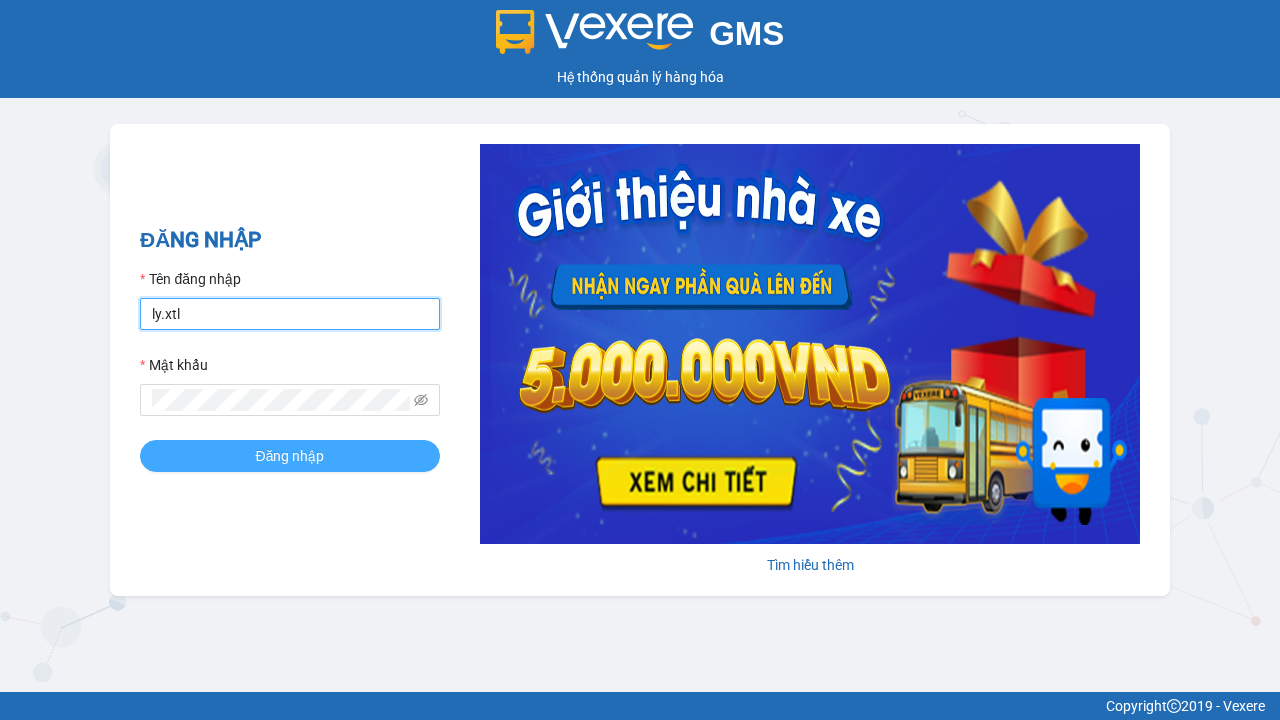 type on "ly.xtl" 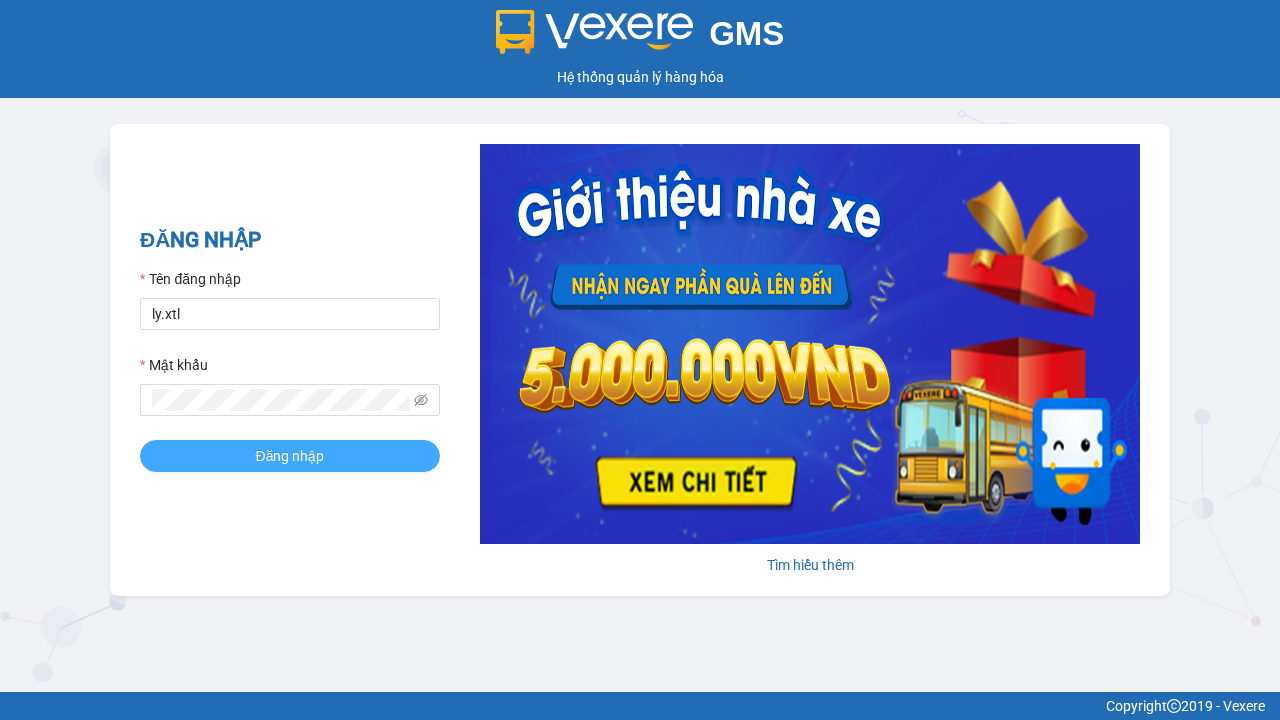 click on "Đăng nhập" at bounding box center [290, 456] 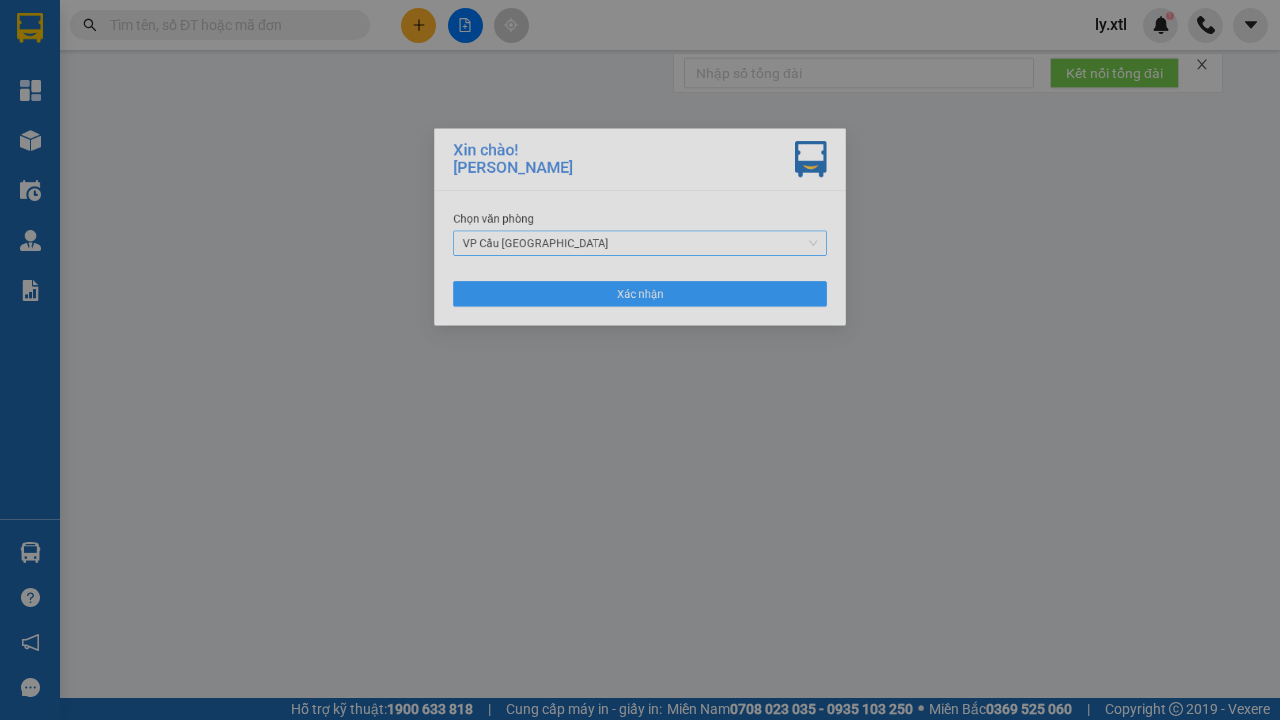 click on "VP Cầu [GEOGRAPHIC_DATA]" at bounding box center [640, 245] 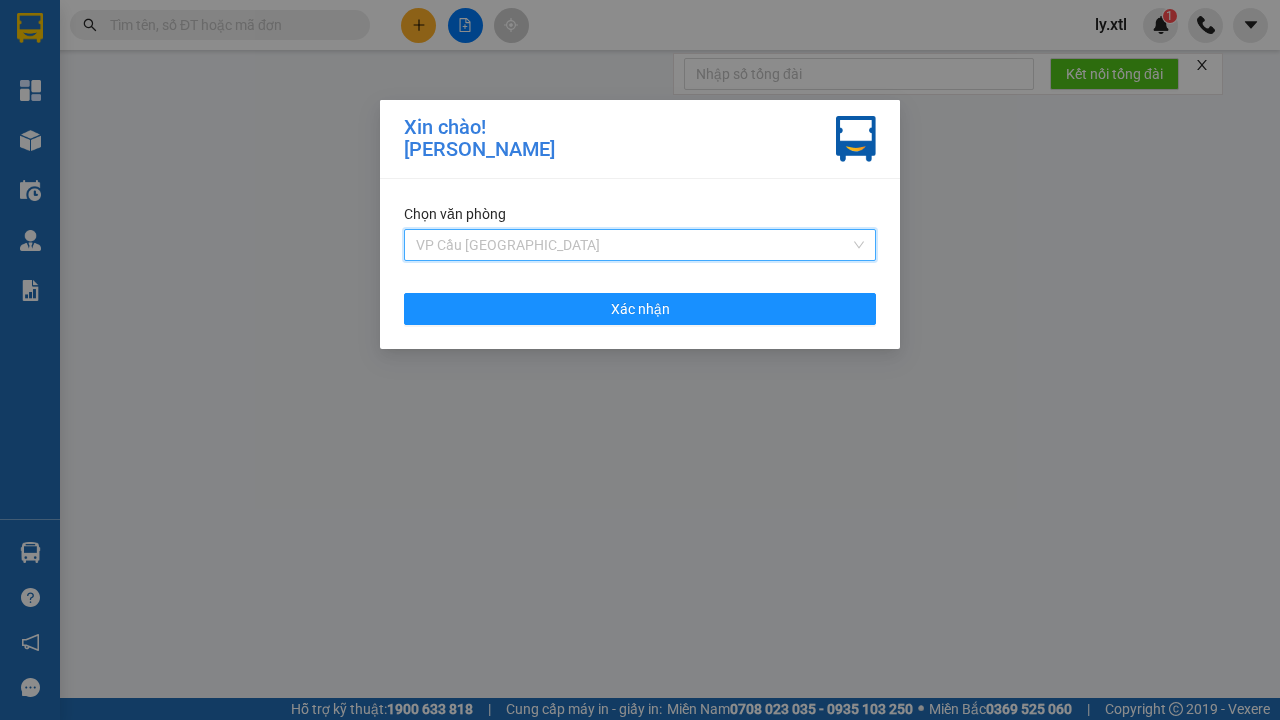 click on "VP Cầu [GEOGRAPHIC_DATA]" at bounding box center [640, 285] 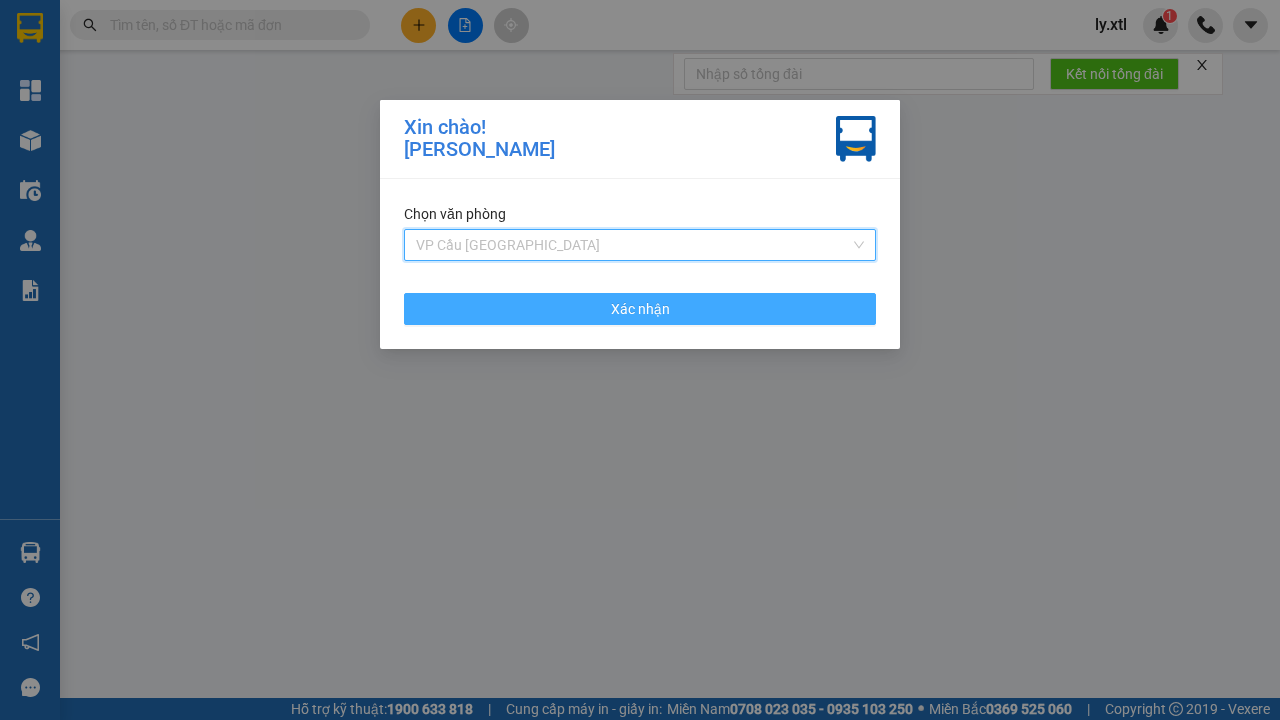 click on "Xác nhận" at bounding box center (640, 309) 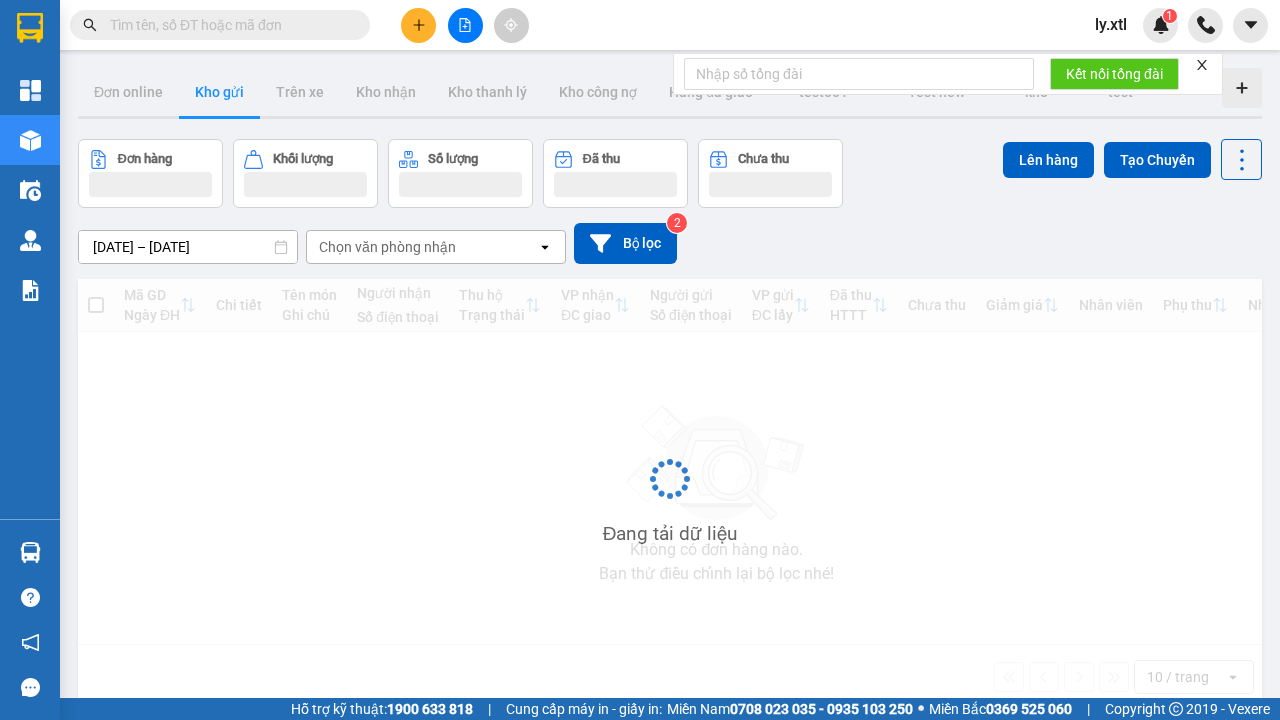 click 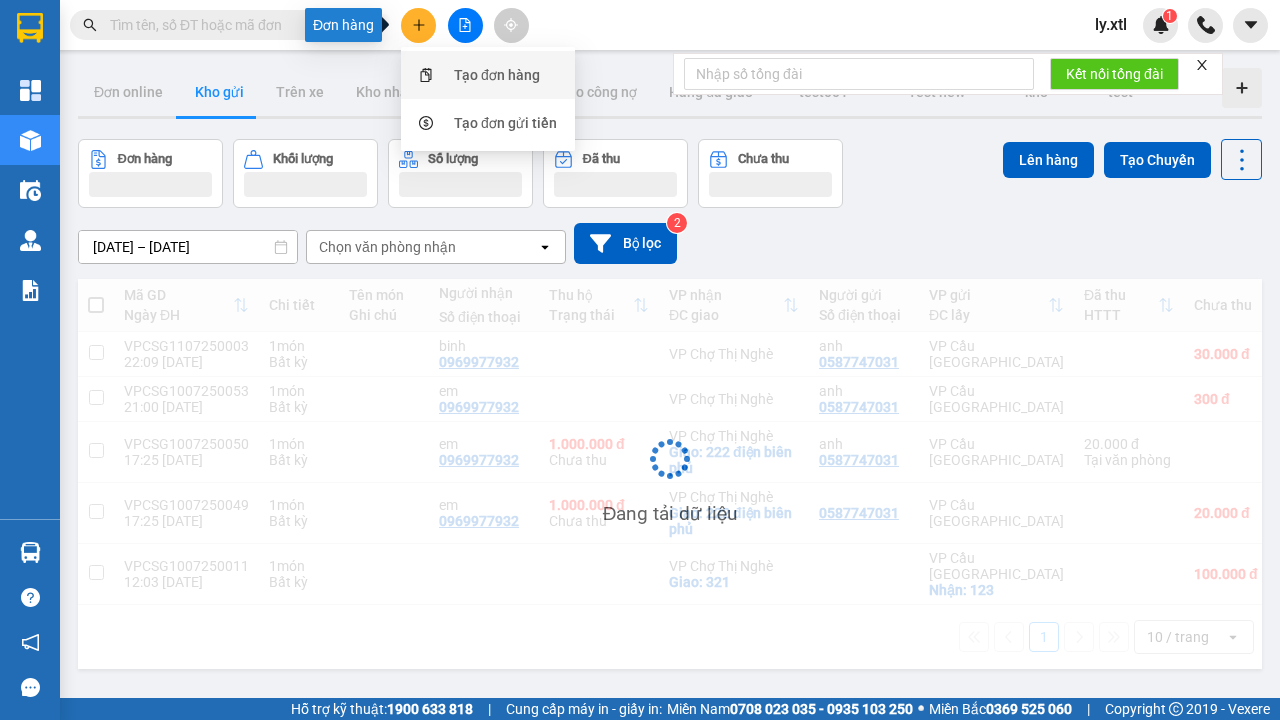 click on "Tạo đơn hàng" at bounding box center (497, 75) 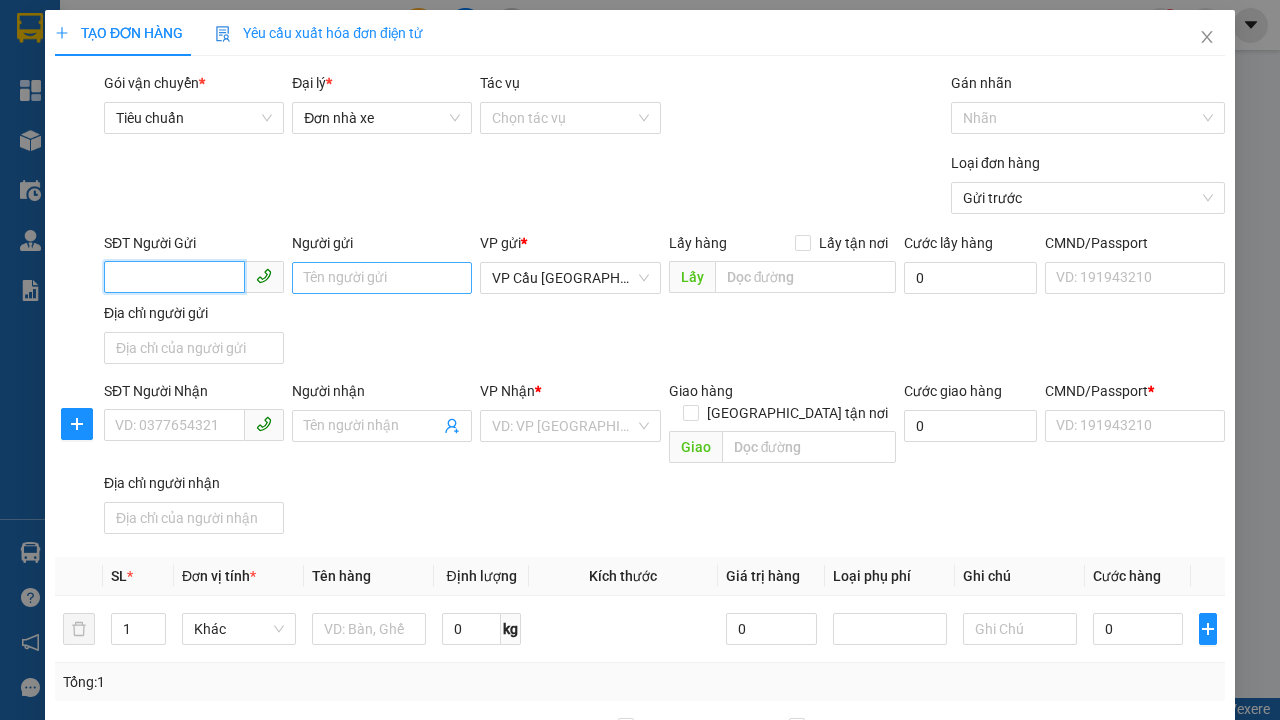click on "SĐT Người Gửi" at bounding box center (174, 277) 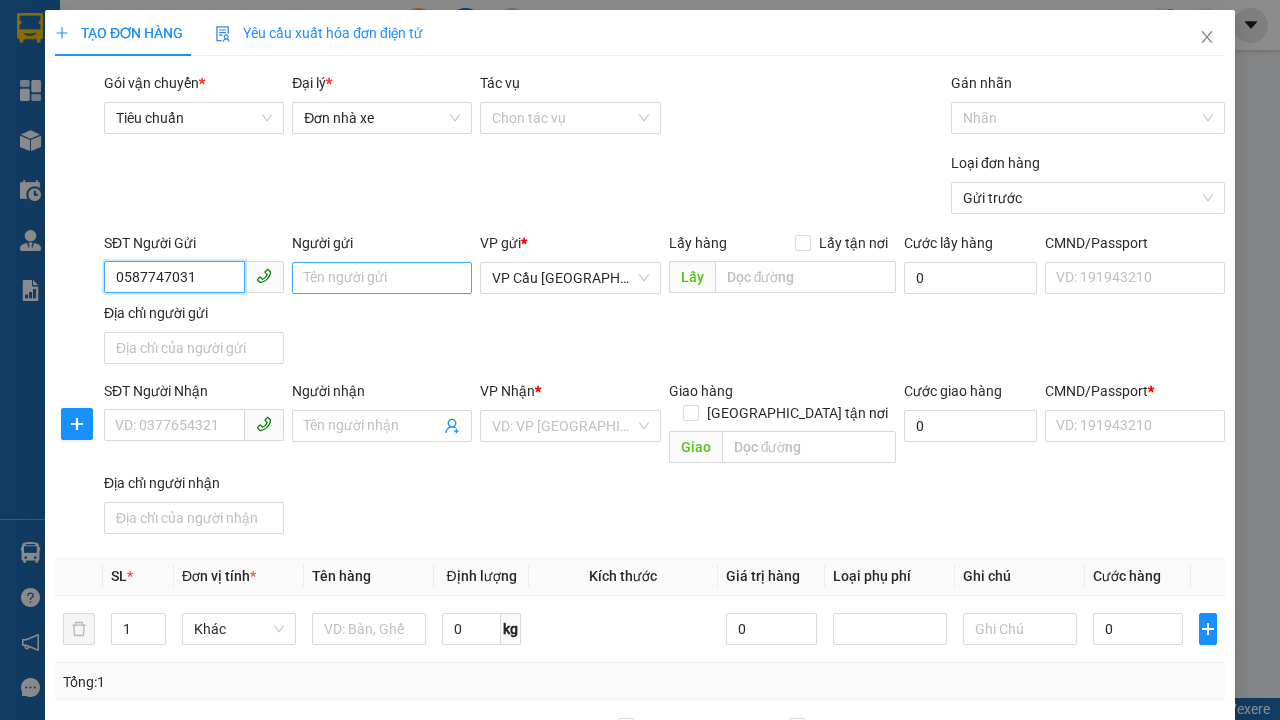 type on "0587747031" 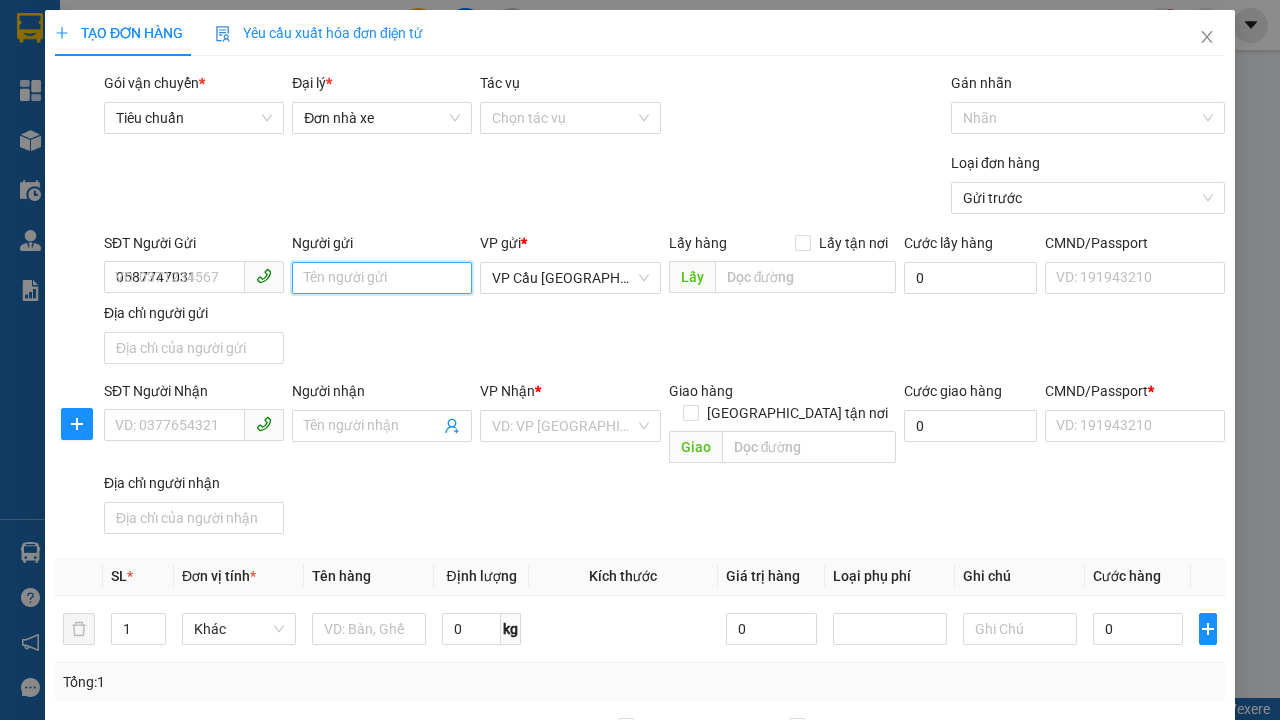 click on "Người gửi" at bounding box center [382, 278] 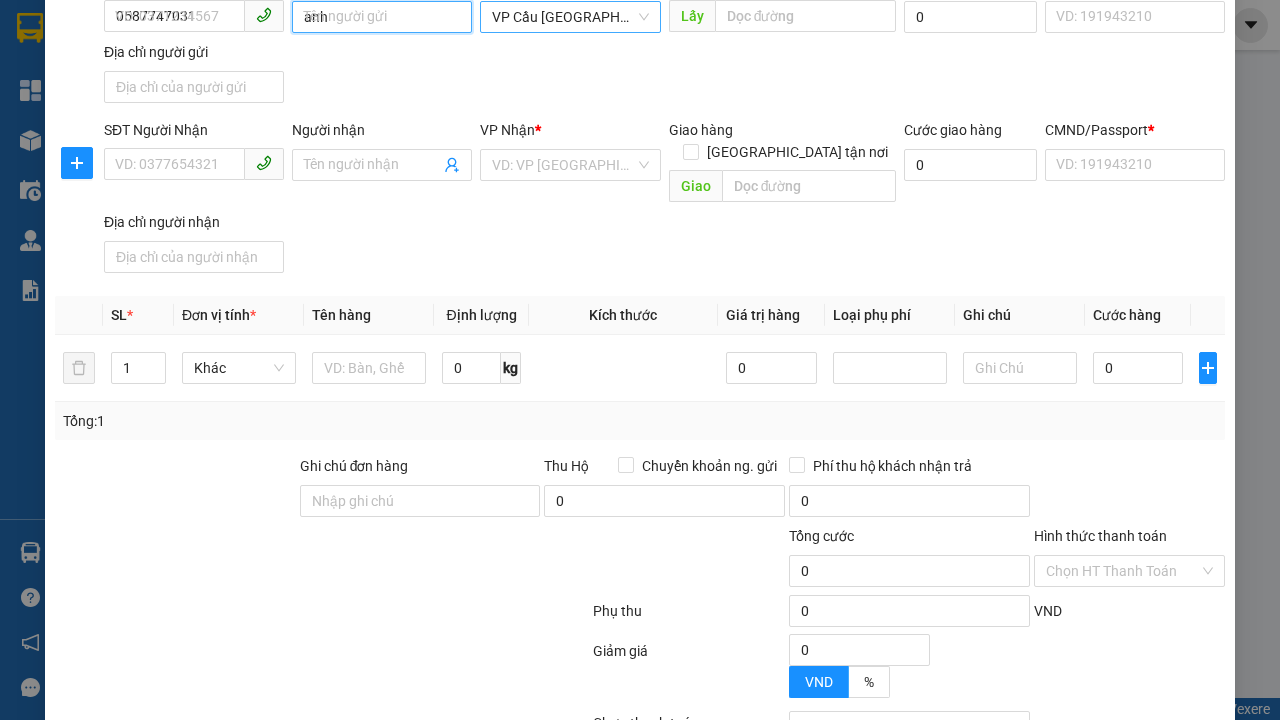 click on "VP Cầu [GEOGRAPHIC_DATA]" at bounding box center [570, 17] 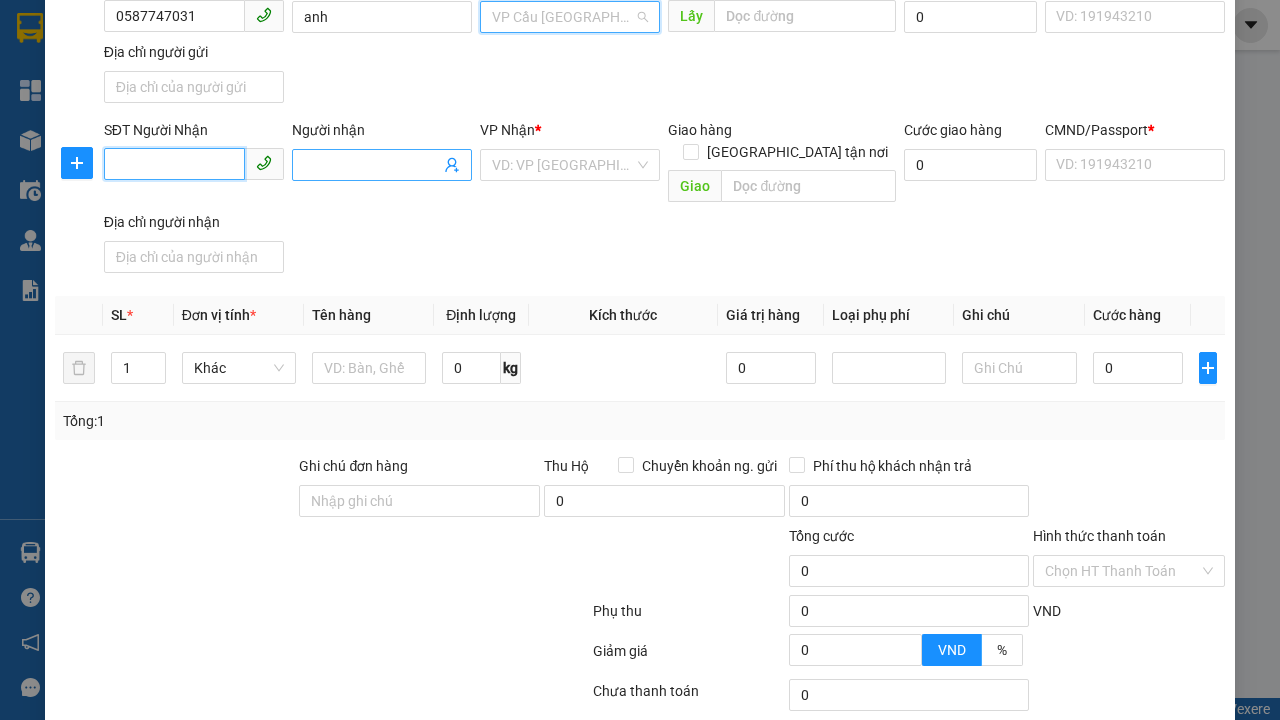 click on "SĐT Người Nhận" at bounding box center (174, 164) 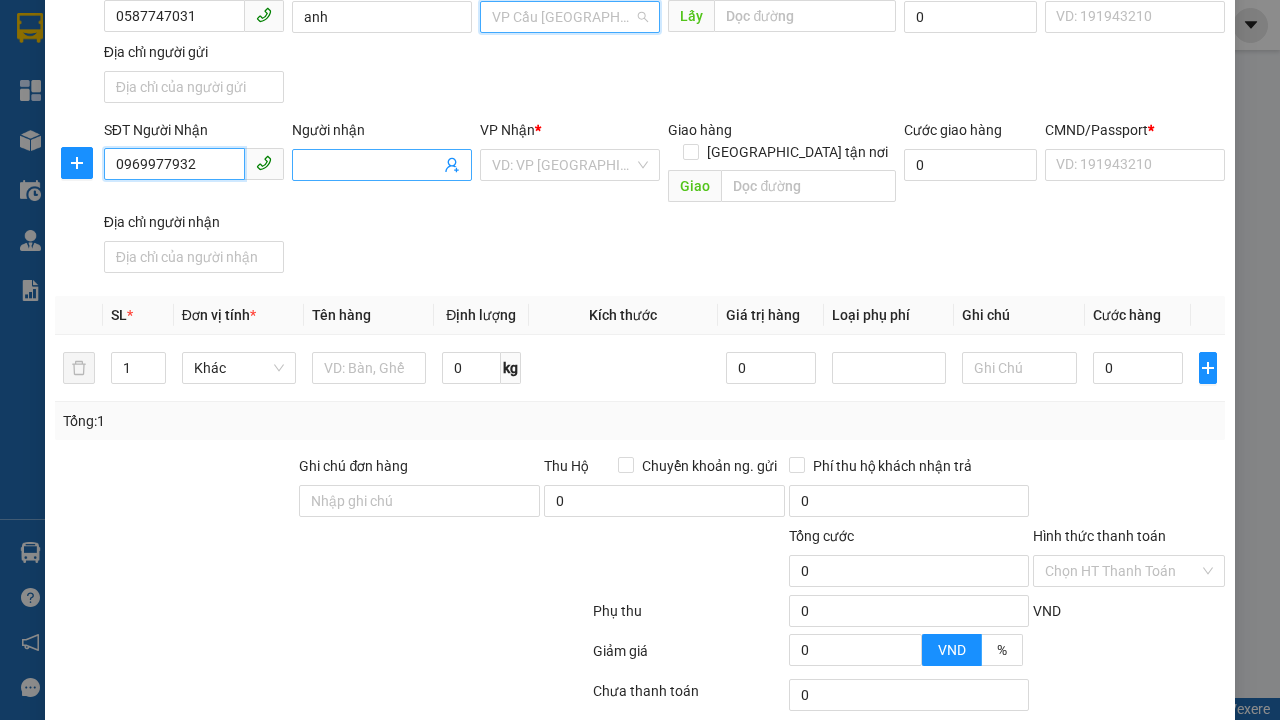 type on "0969977932" 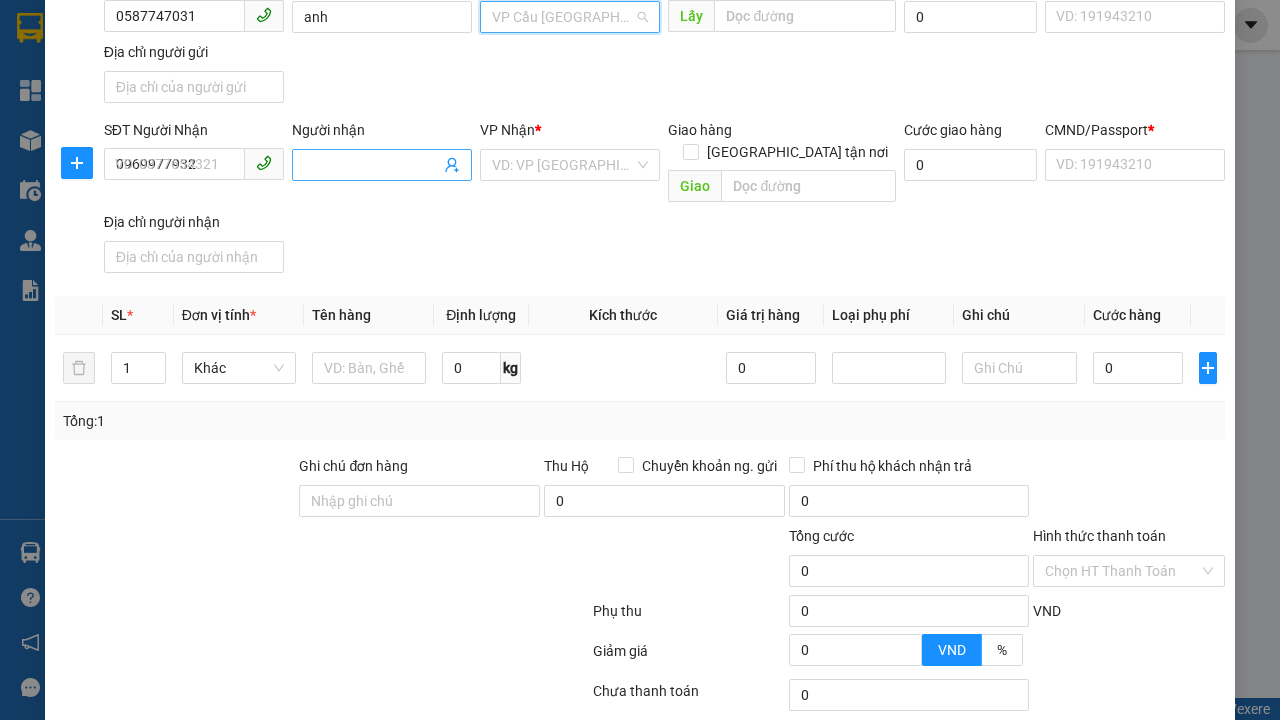 click on "Người nhận" at bounding box center (372, 165) 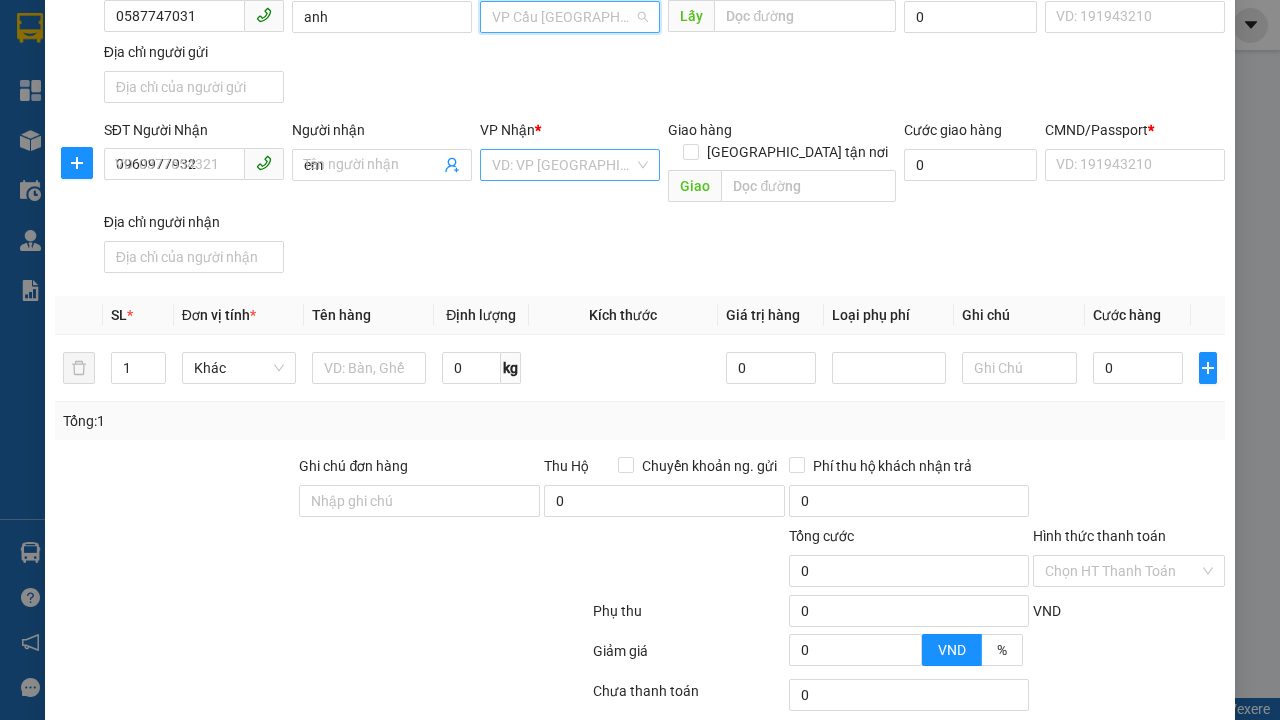type on "em" 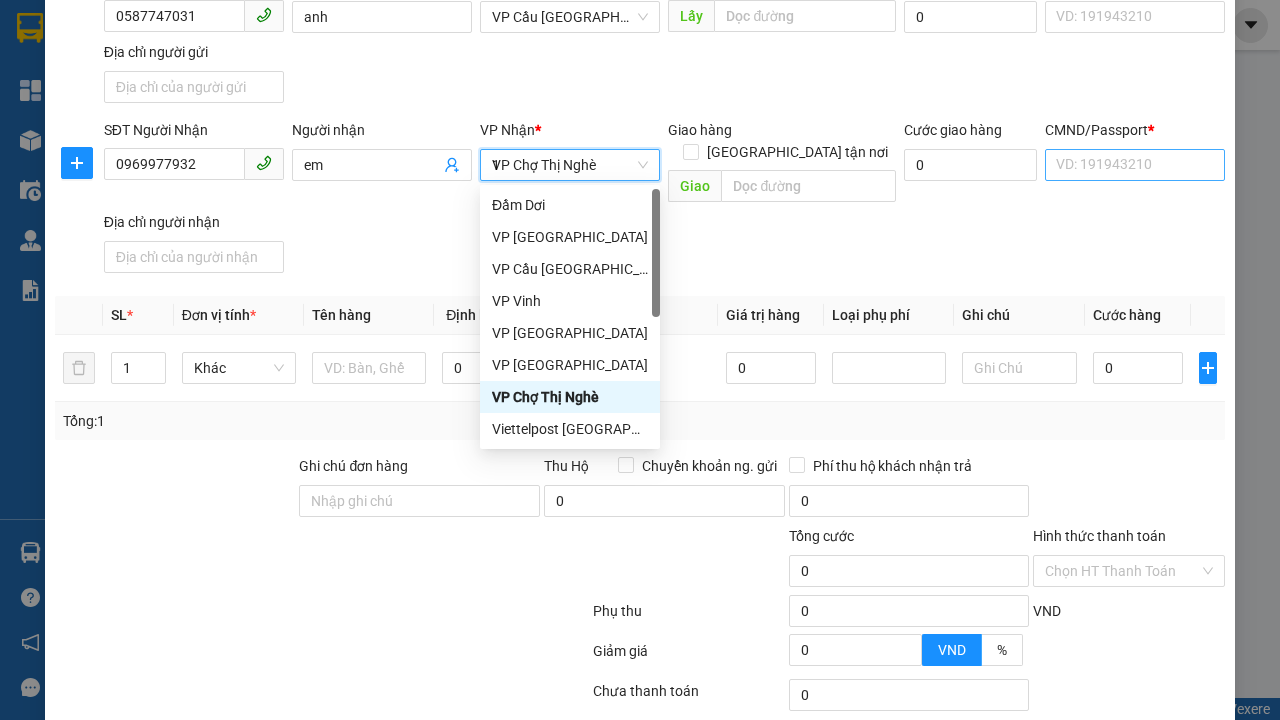 type on "1" 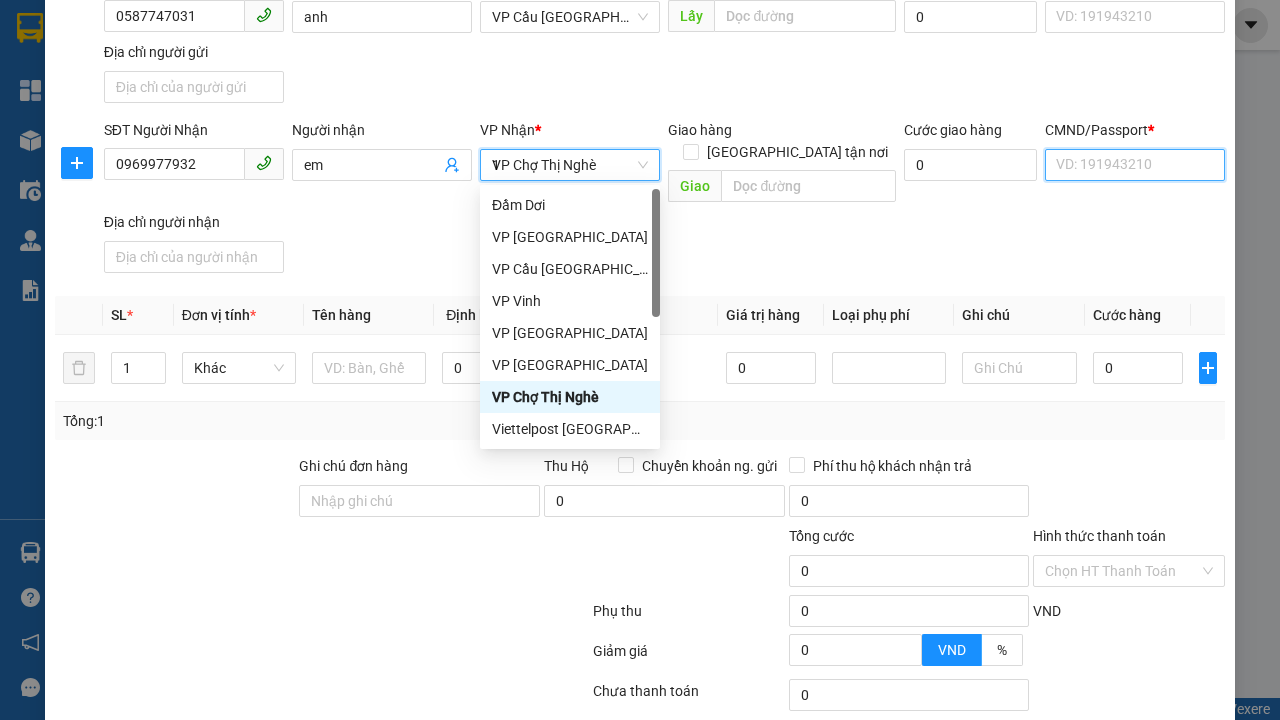click on "CMND/Passport  *" at bounding box center [1135, 165] 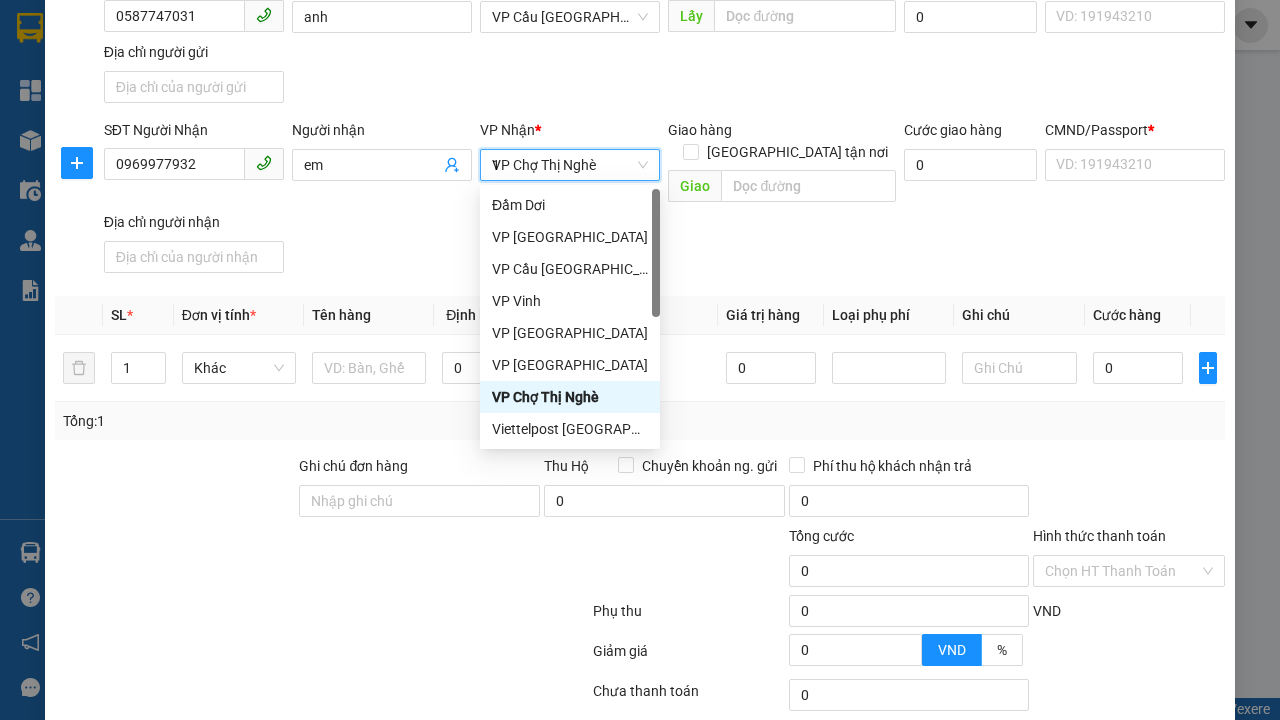 click on "SĐT Người Gửi 0587747031 Người gửi anh VP gửi  * VP Cầu [GEOGRAPHIC_DATA] Lấy hàng Lấy tận nơi Lấy Cước lấy hàng 0 CMND/Passport VD: [PASSPORT] Địa chỉ người gửi" at bounding box center [664, 41] 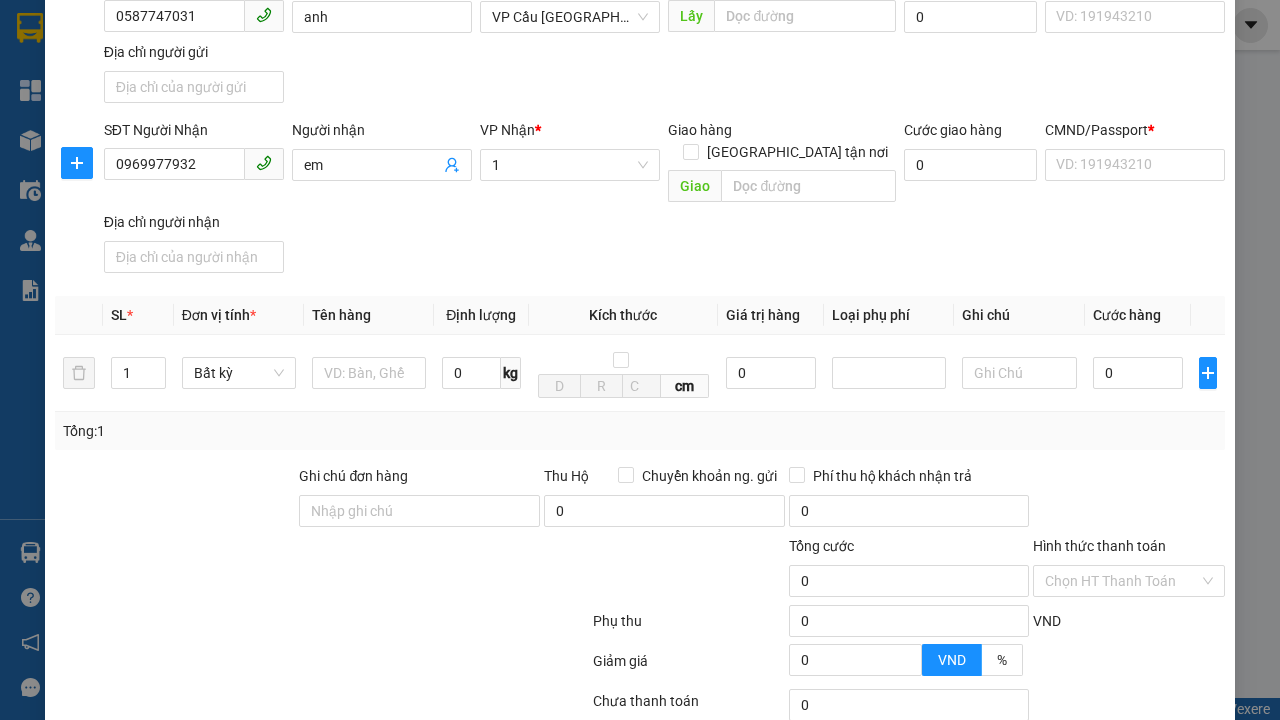 scroll, scrollTop: 232, scrollLeft: 0, axis: vertical 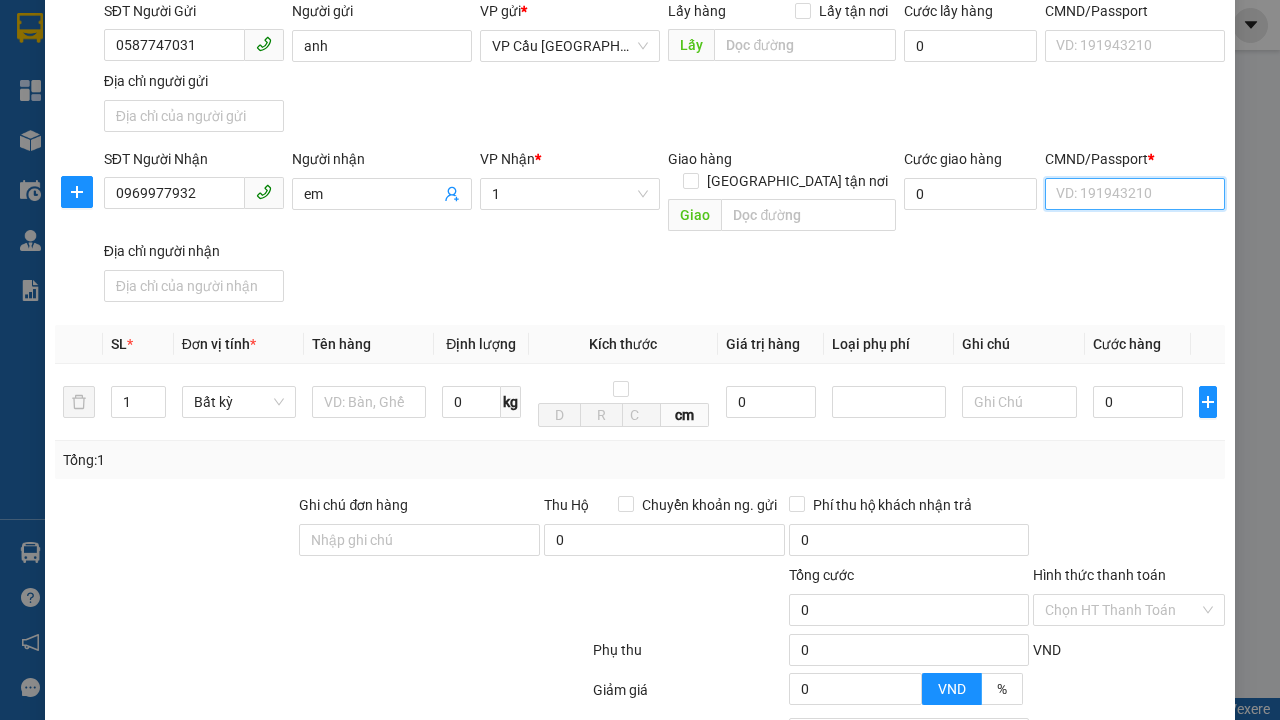 click on "CMND/Passport  *" at bounding box center (1135, 194) 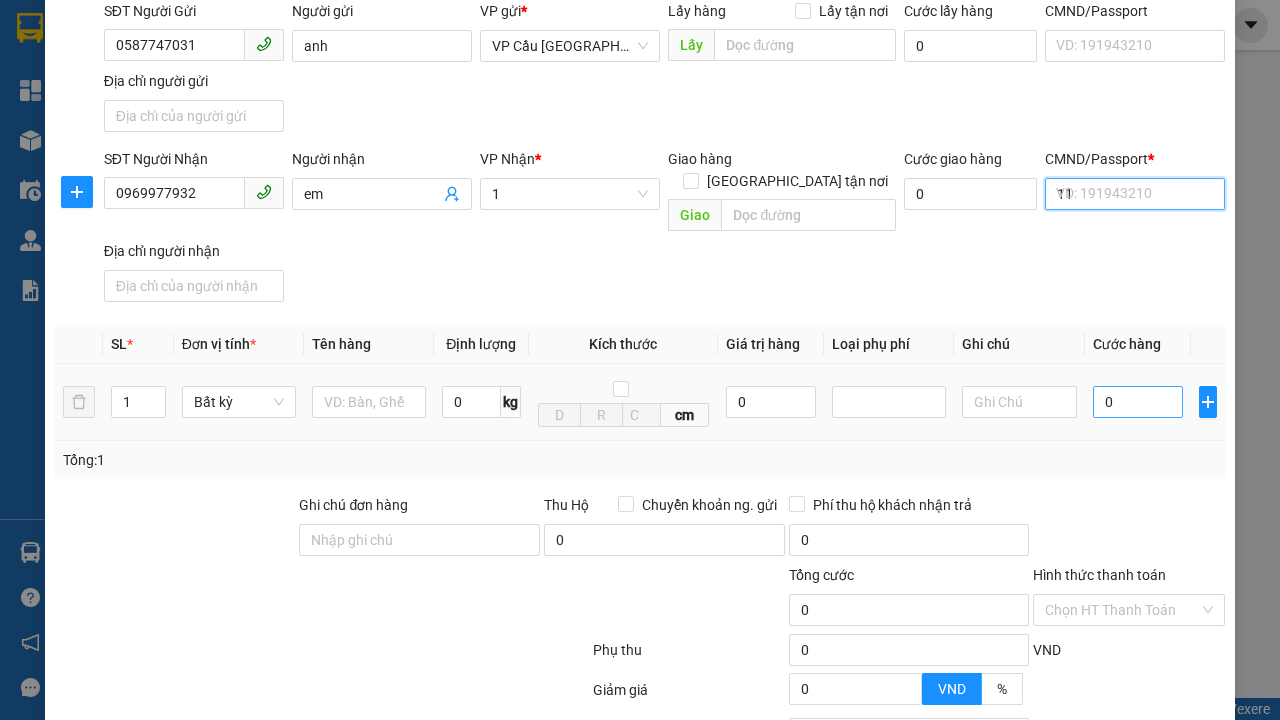 type on "11" 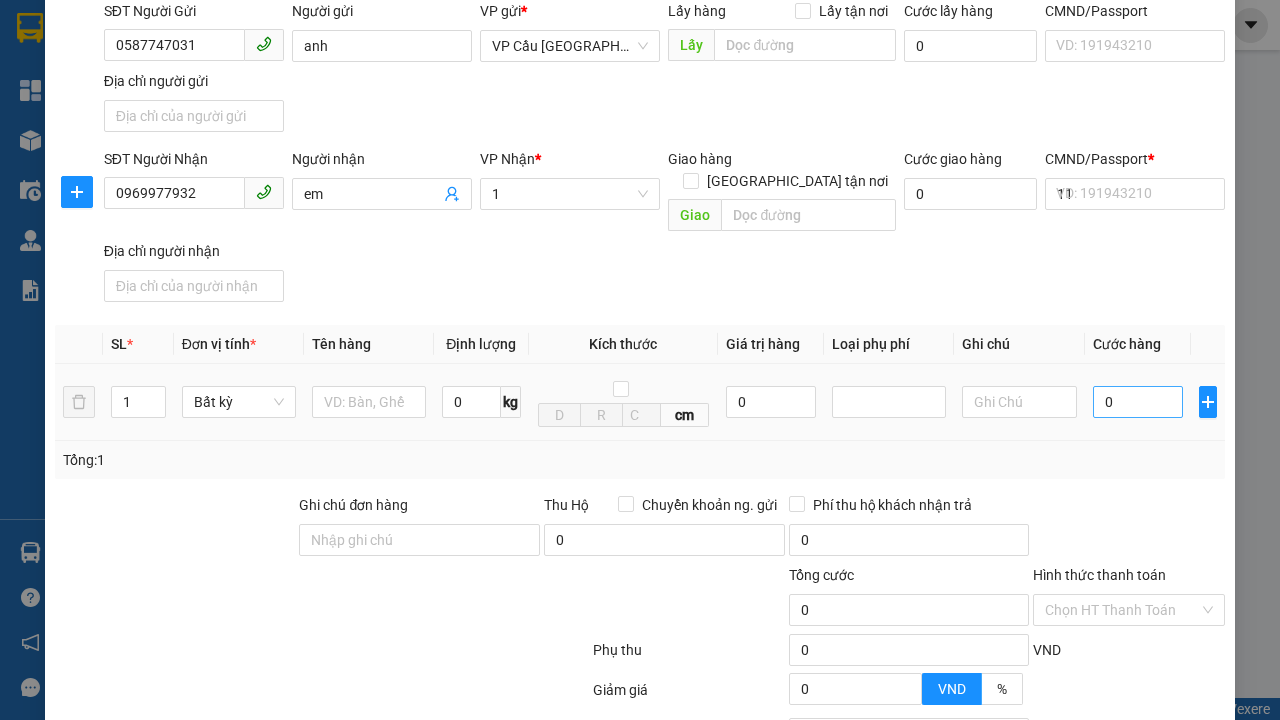 click on "SĐT Người Nhận 0969977932 Người nhận em VP Nhận  * 1 Giao hàng [GEOGRAPHIC_DATA] tận nơi Giao Cước giao hàng 0 CMND/Passport  * 11 VD: [PASSPORT] Địa chỉ người nhận" at bounding box center (664, 229) 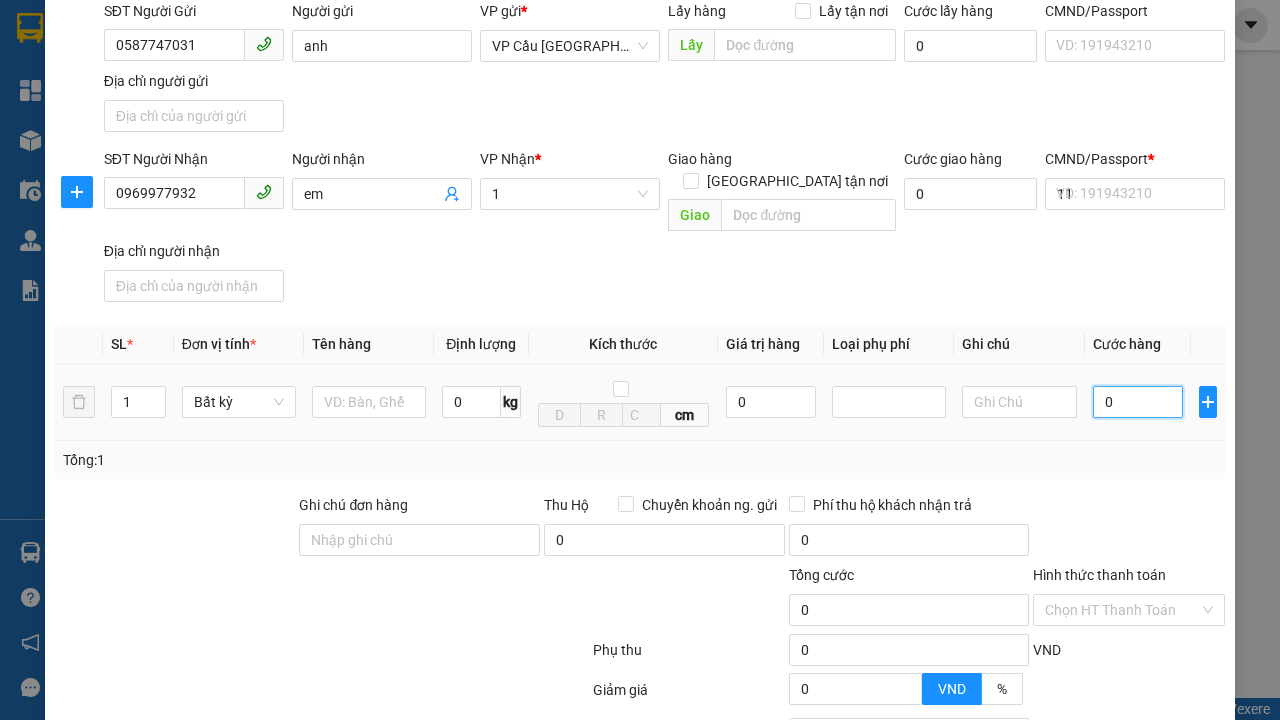 type on "1" 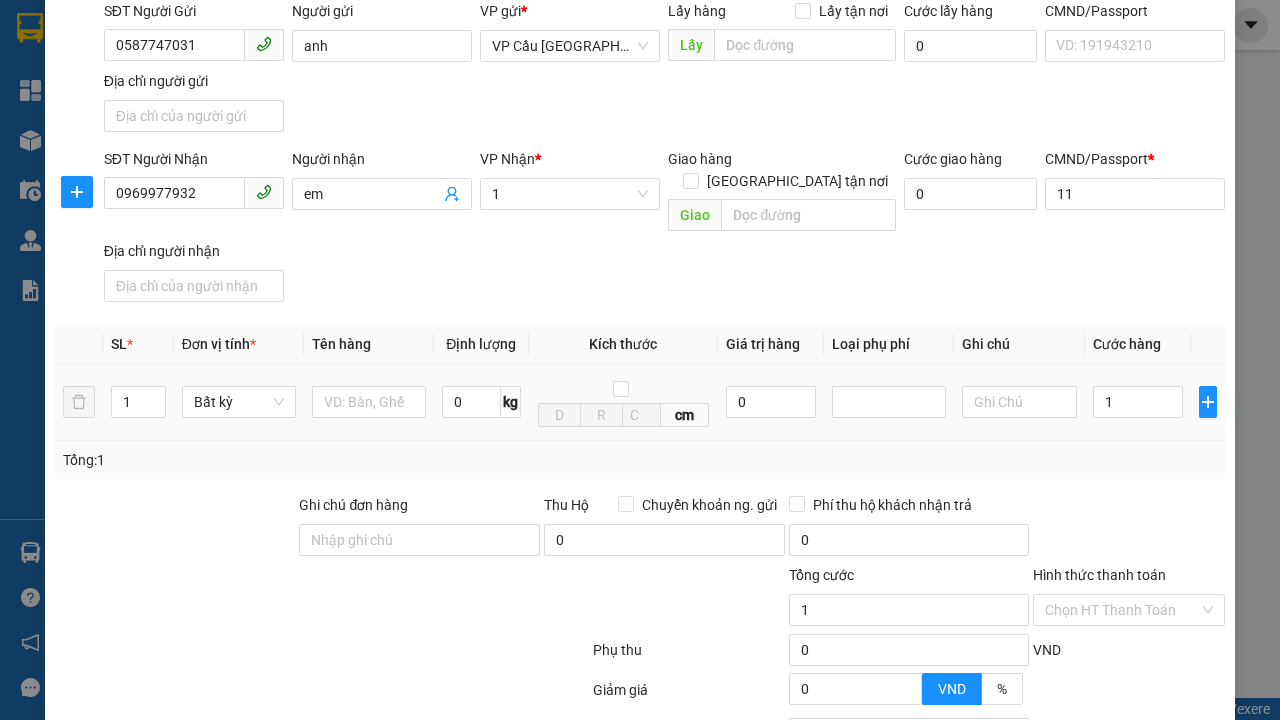 click on "Ghi chú" at bounding box center [1019, 344] 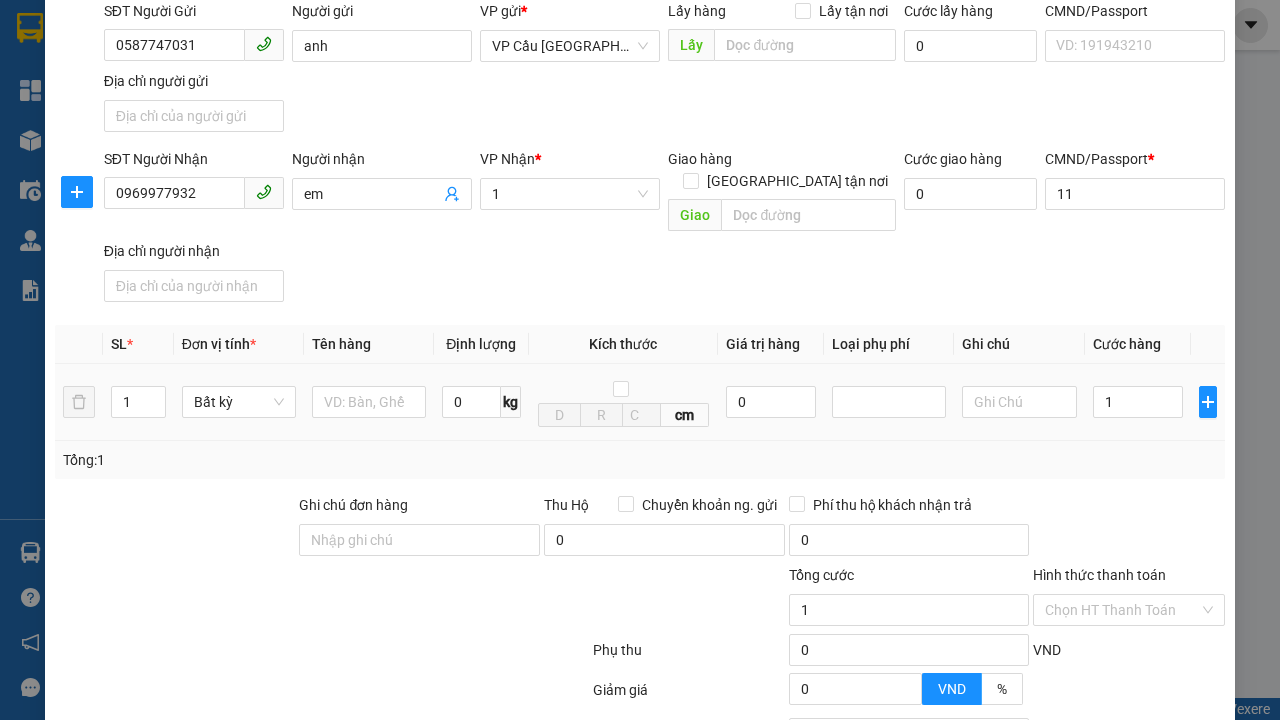 type on "1.000" 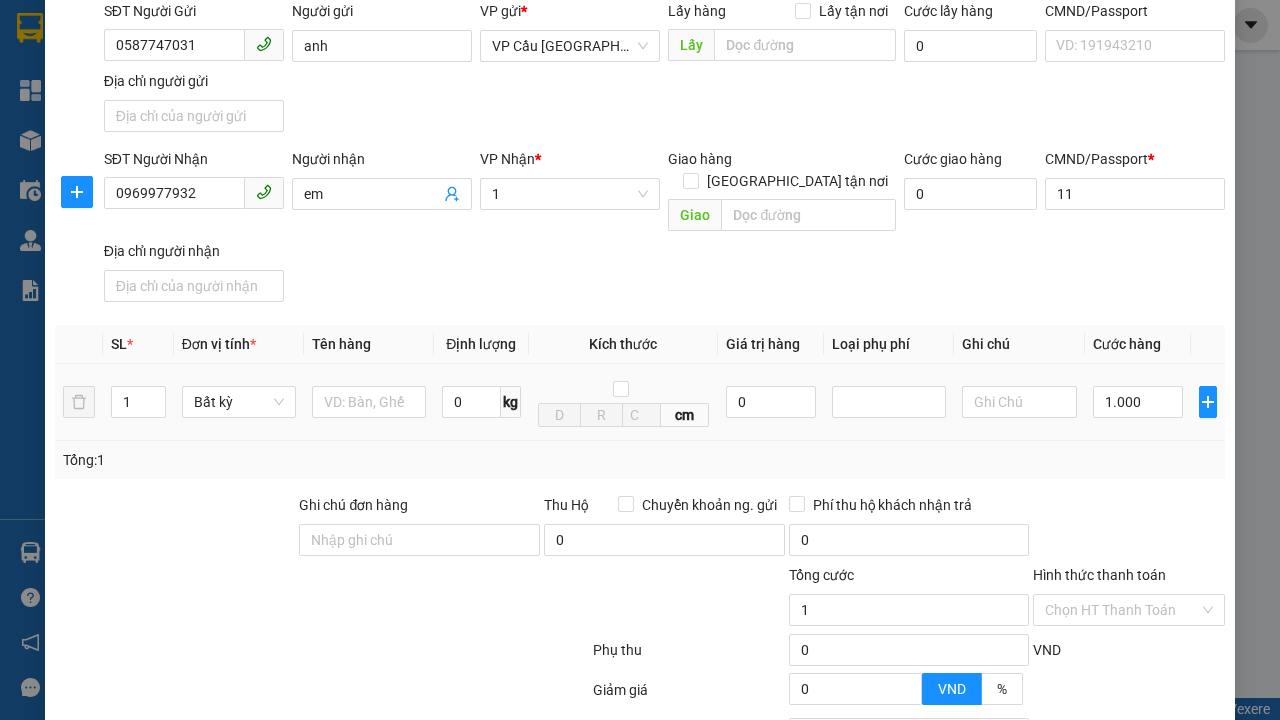 type on "1.000" 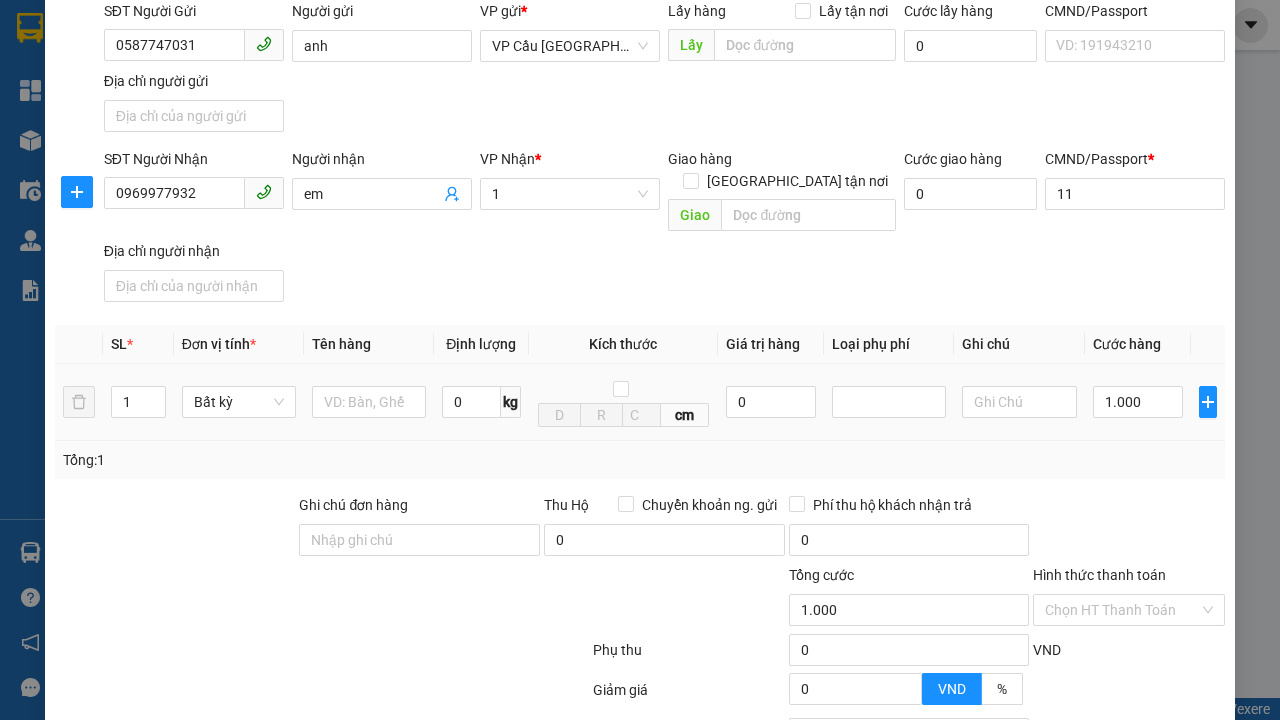 type on "300" 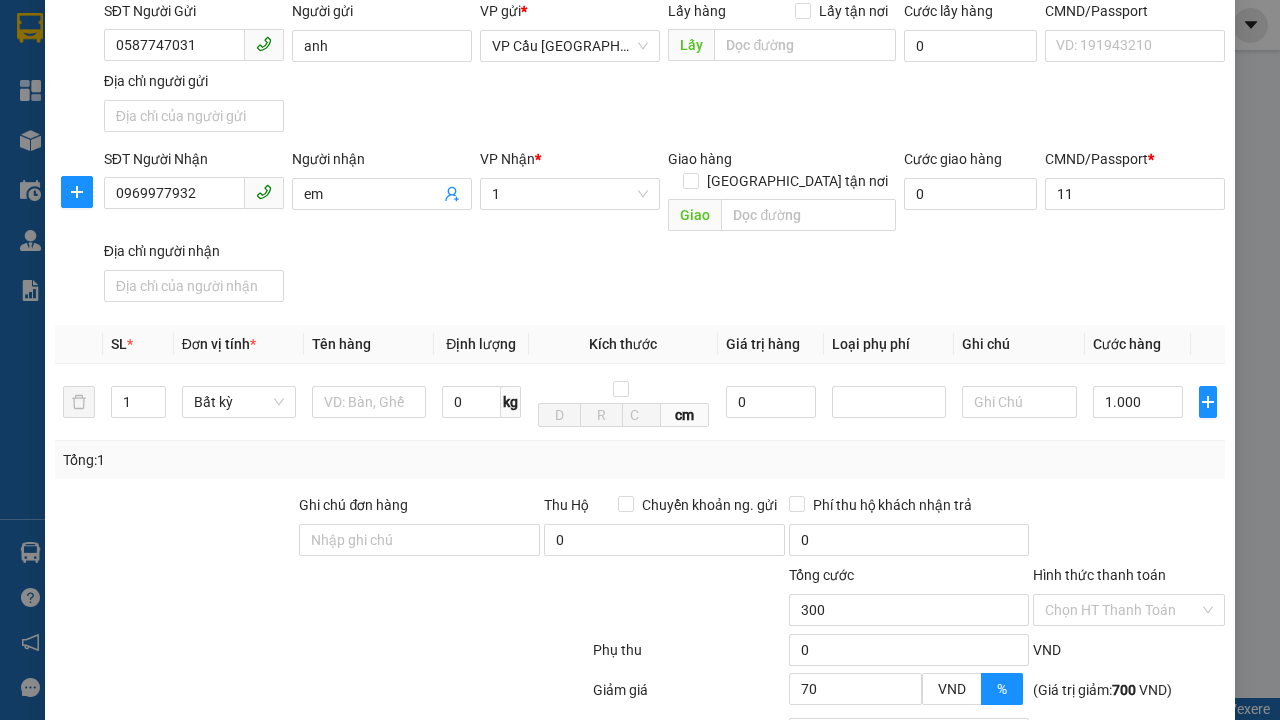 click on "[PERSON_NAME]" at bounding box center [1027, 847] 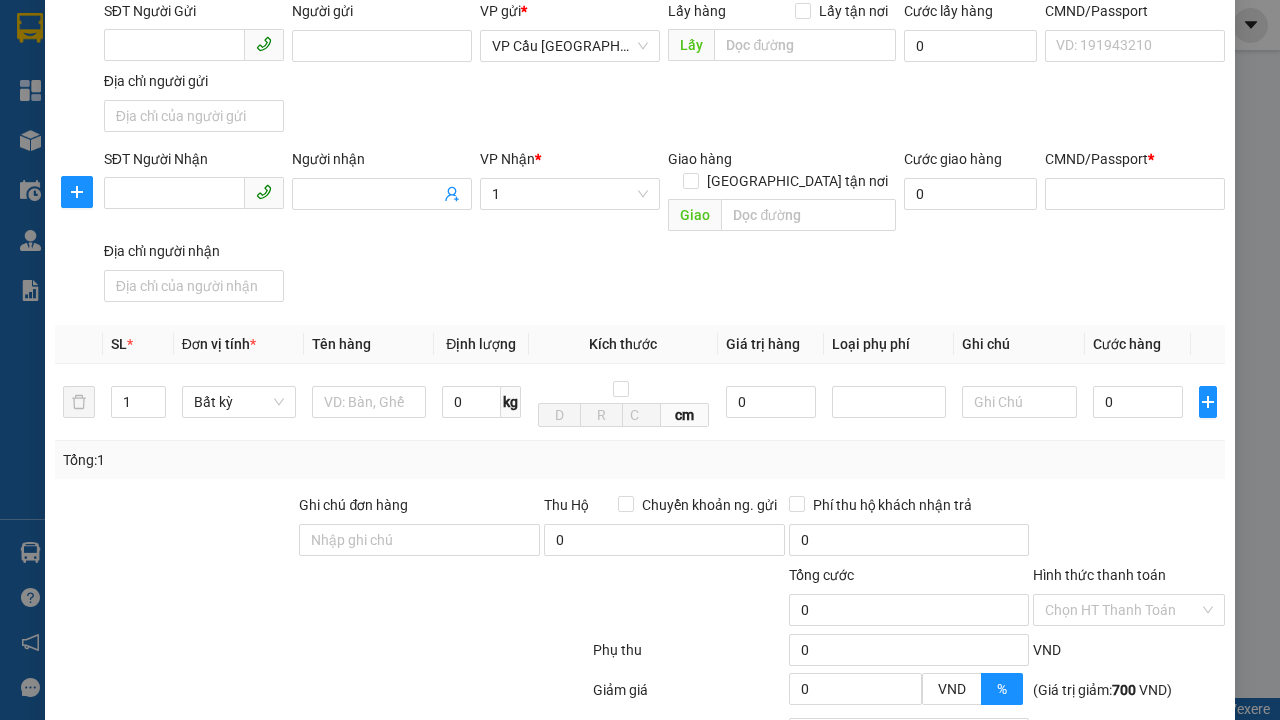 scroll, scrollTop: 0, scrollLeft: 0, axis: both 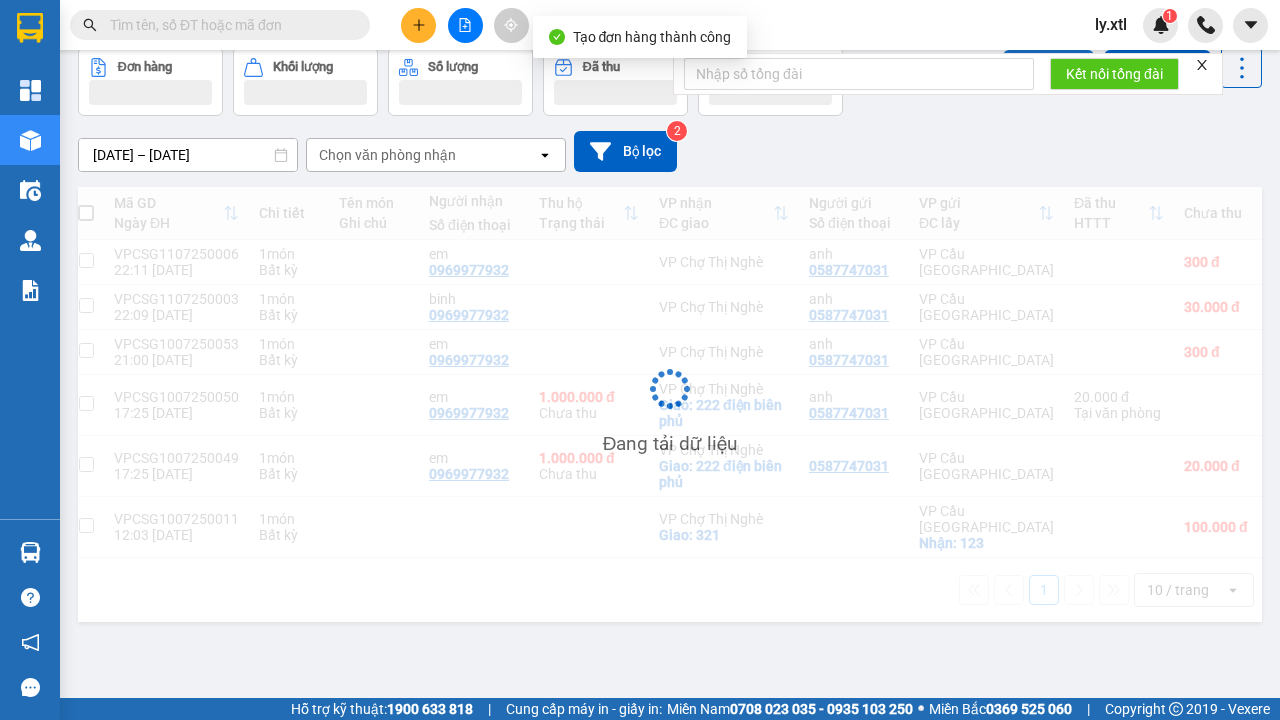 click at bounding box center [86, 260] 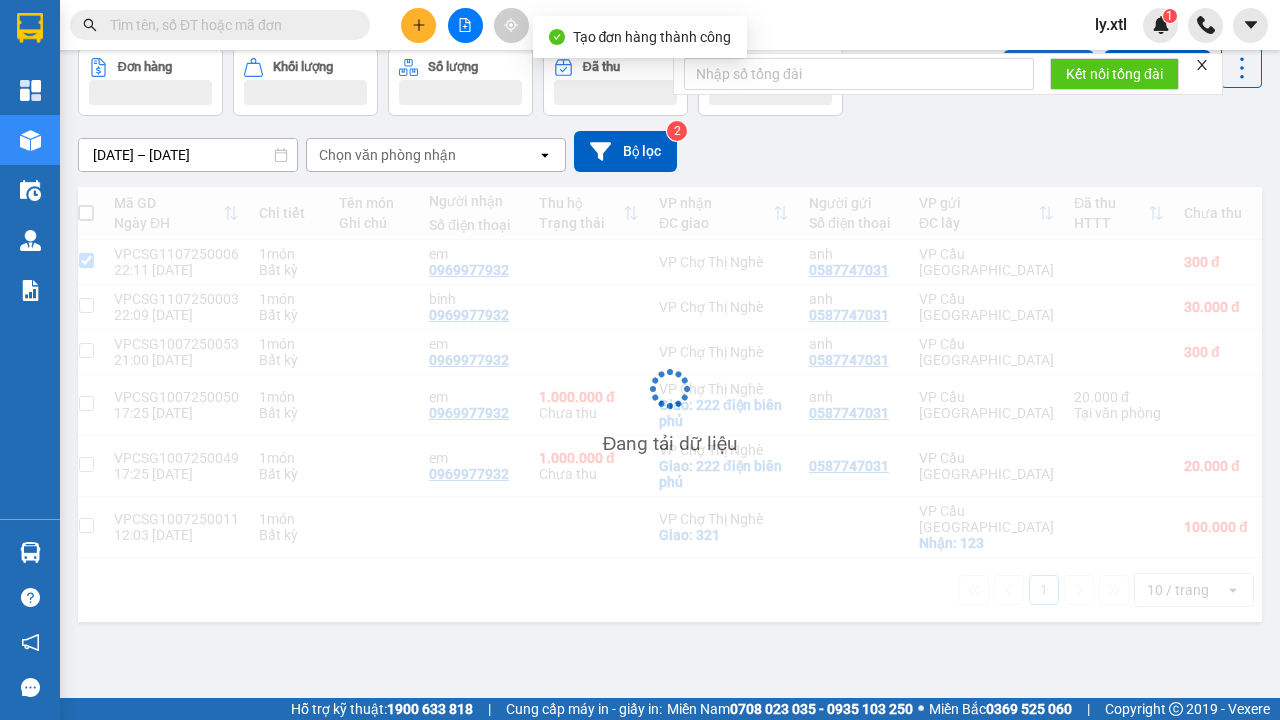 checkbox on "true" 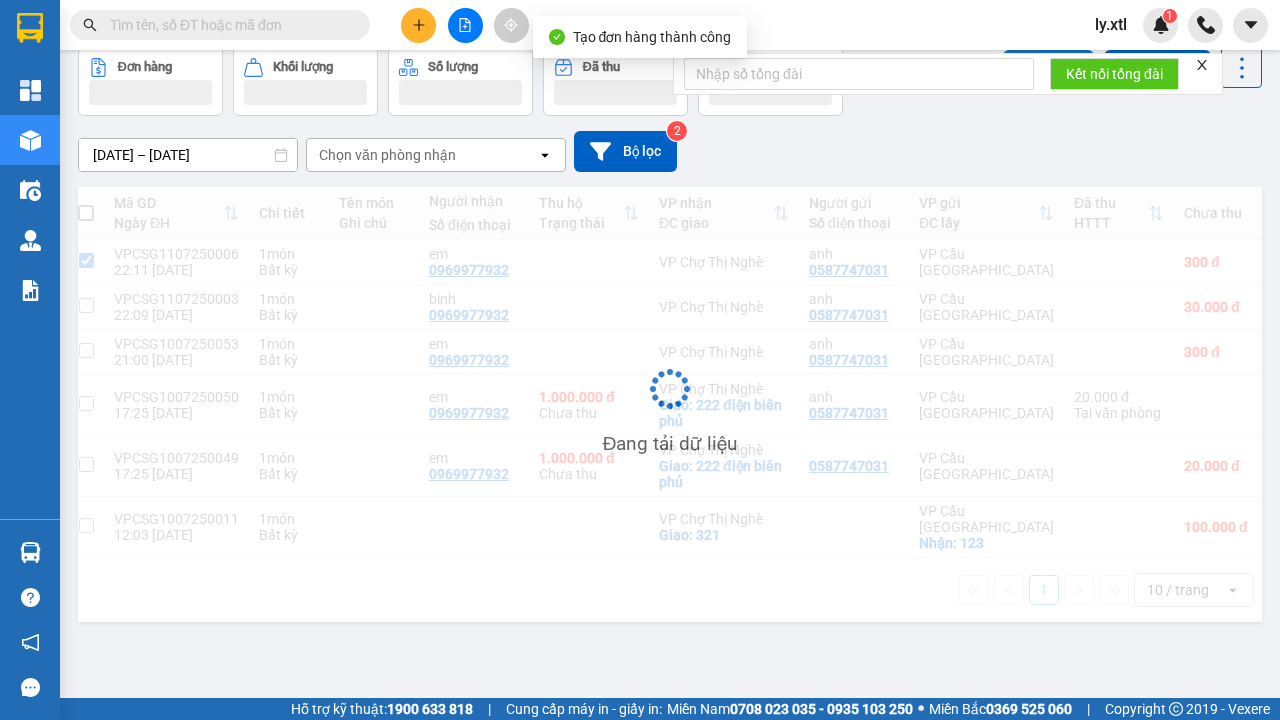 click on "Lên hàng" at bounding box center (1048, 68) 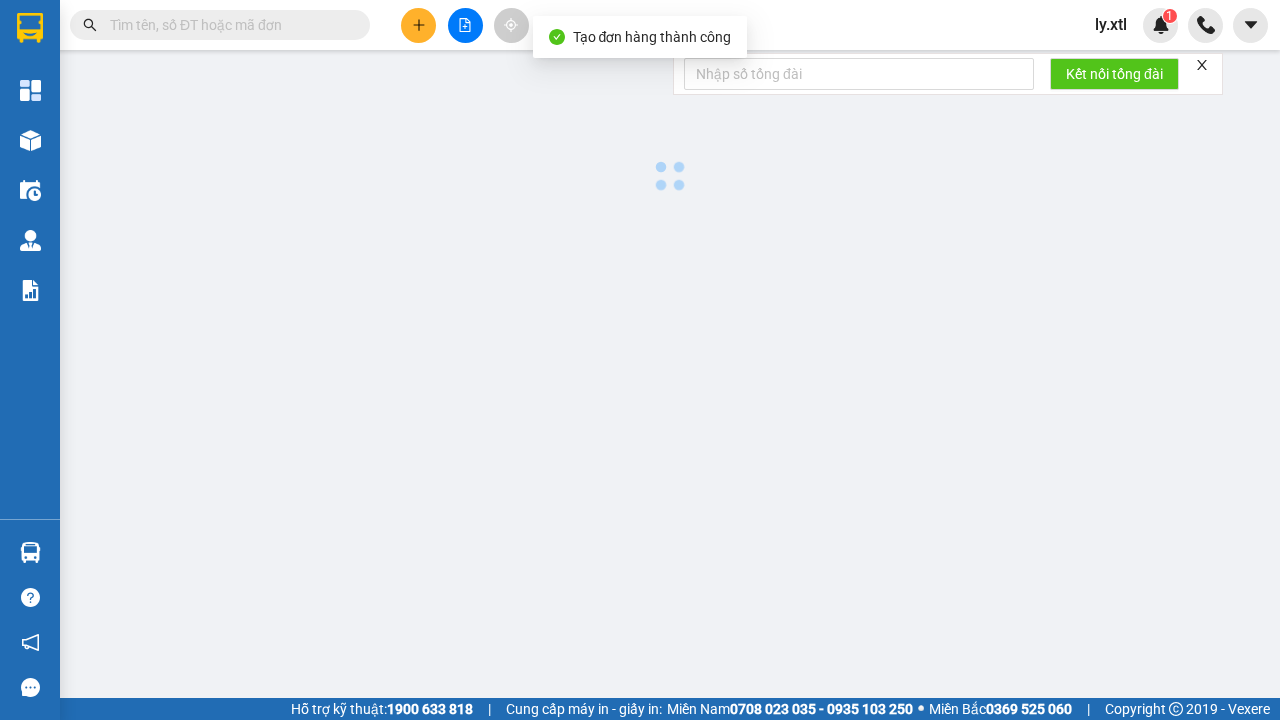 scroll, scrollTop: 0, scrollLeft: 0, axis: both 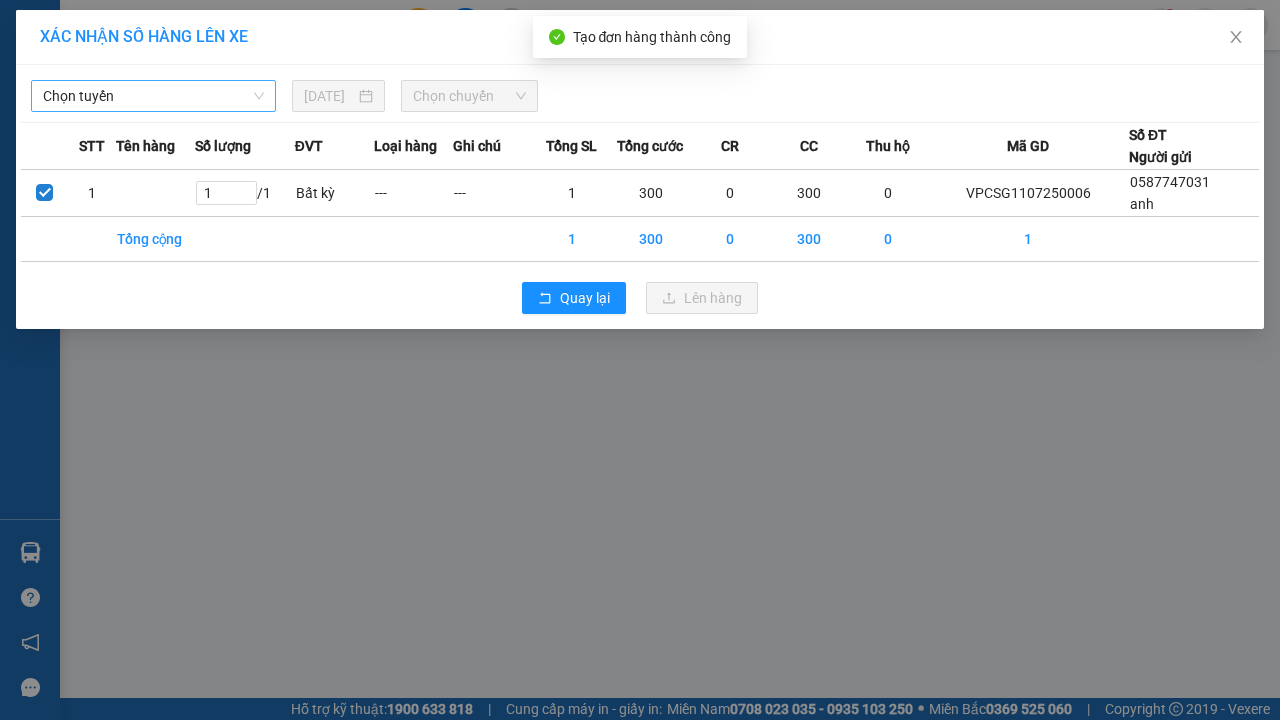 click on "Chọn tuyến" at bounding box center [153, 96] 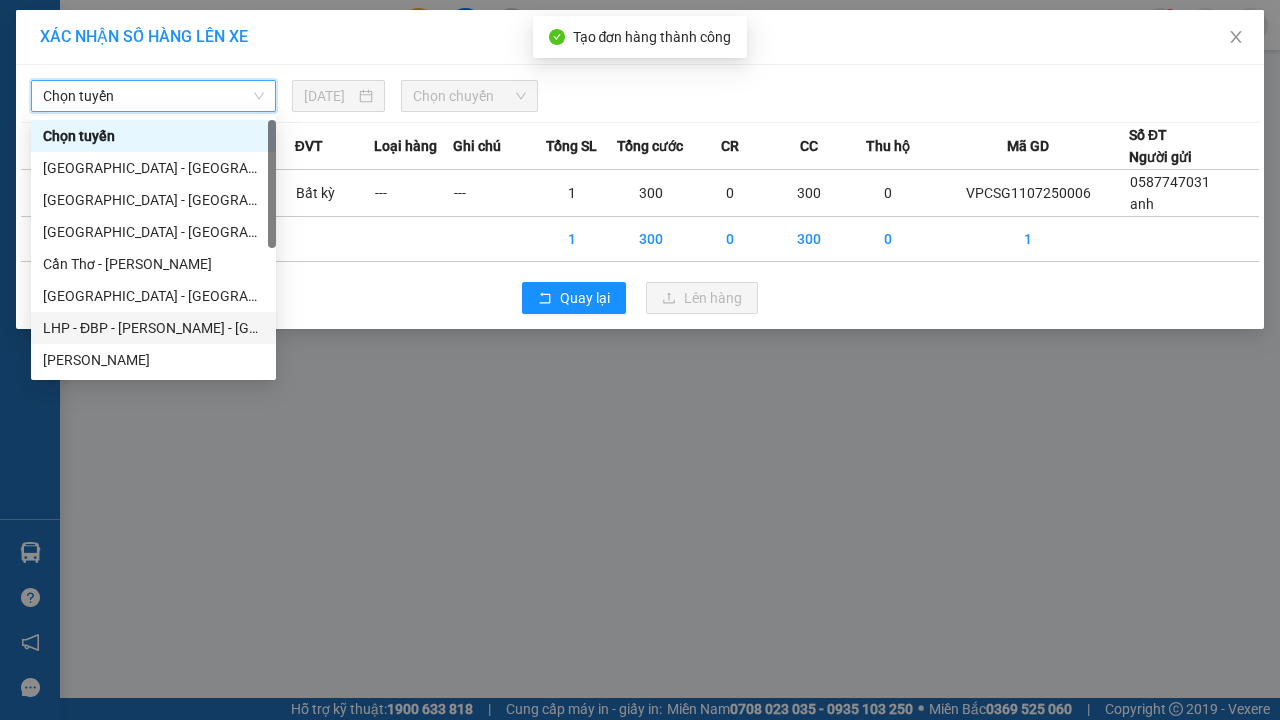 click on "[DATE]" at bounding box center (329, 96) 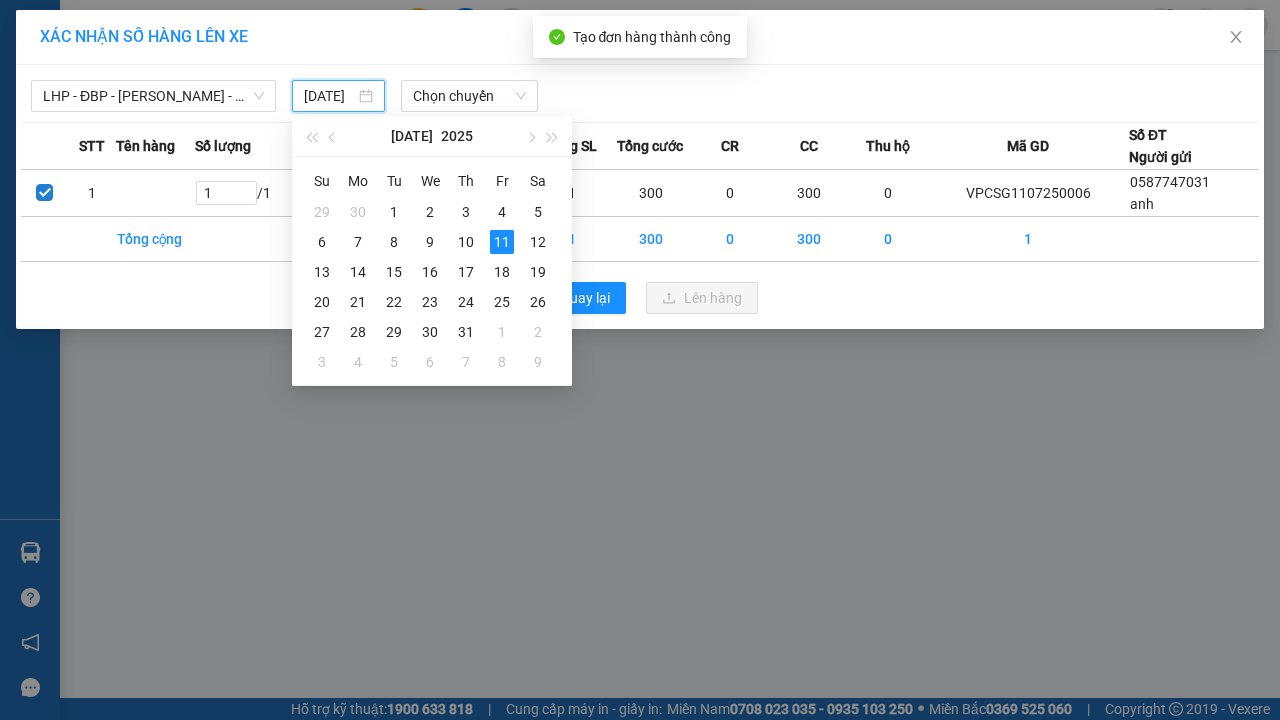 click on "11" at bounding box center [502, 242] 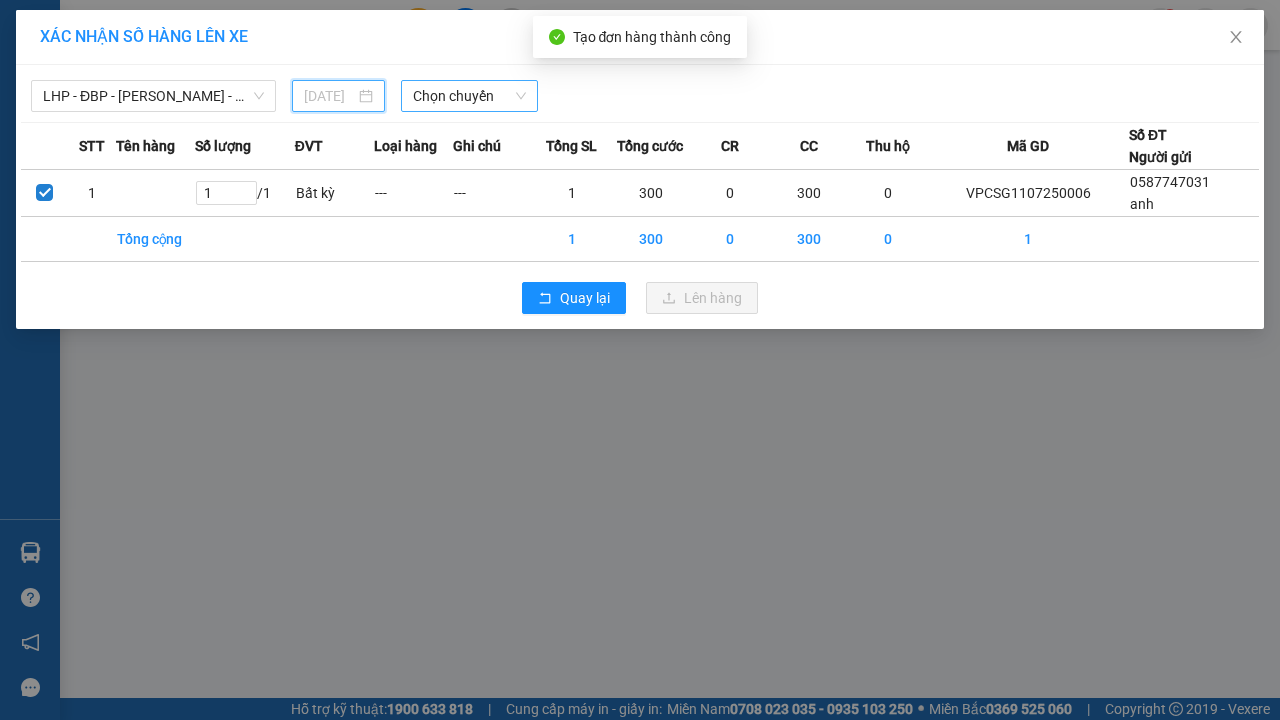 click on "Chọn chuyến" at bounding box center (469, 96) 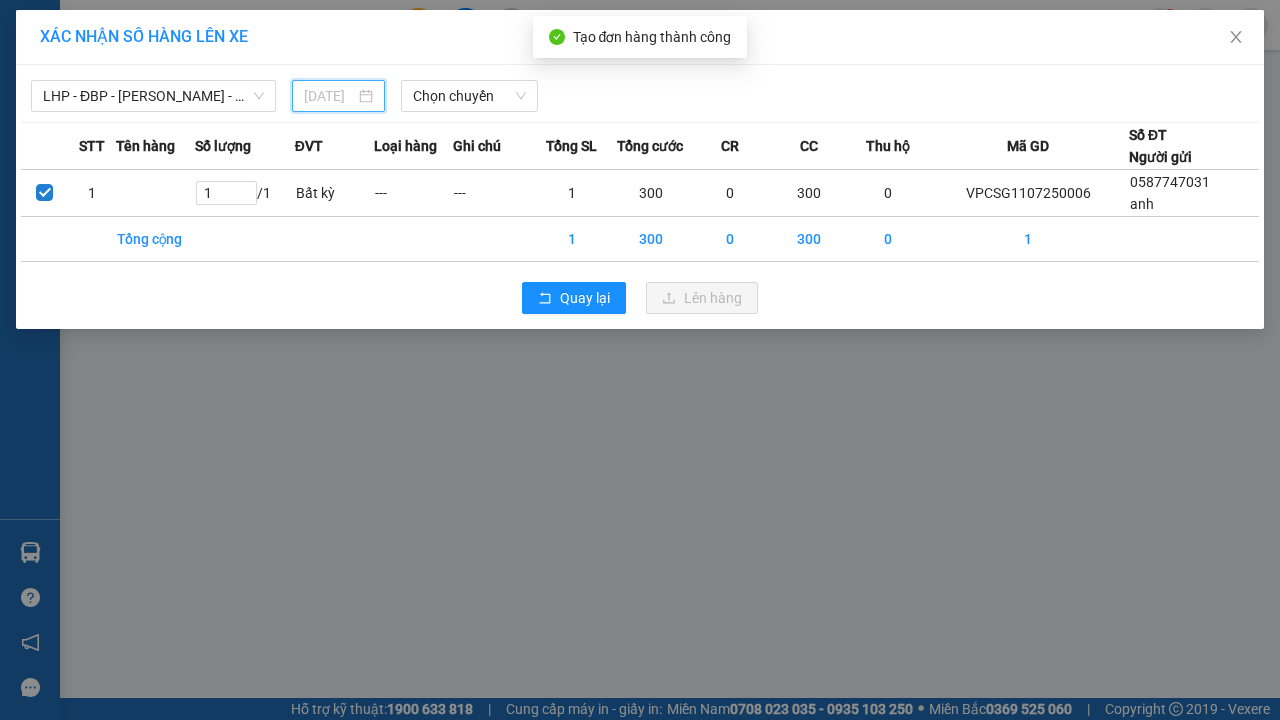 click on "Lên hàng" at bounding box center [713, 298] 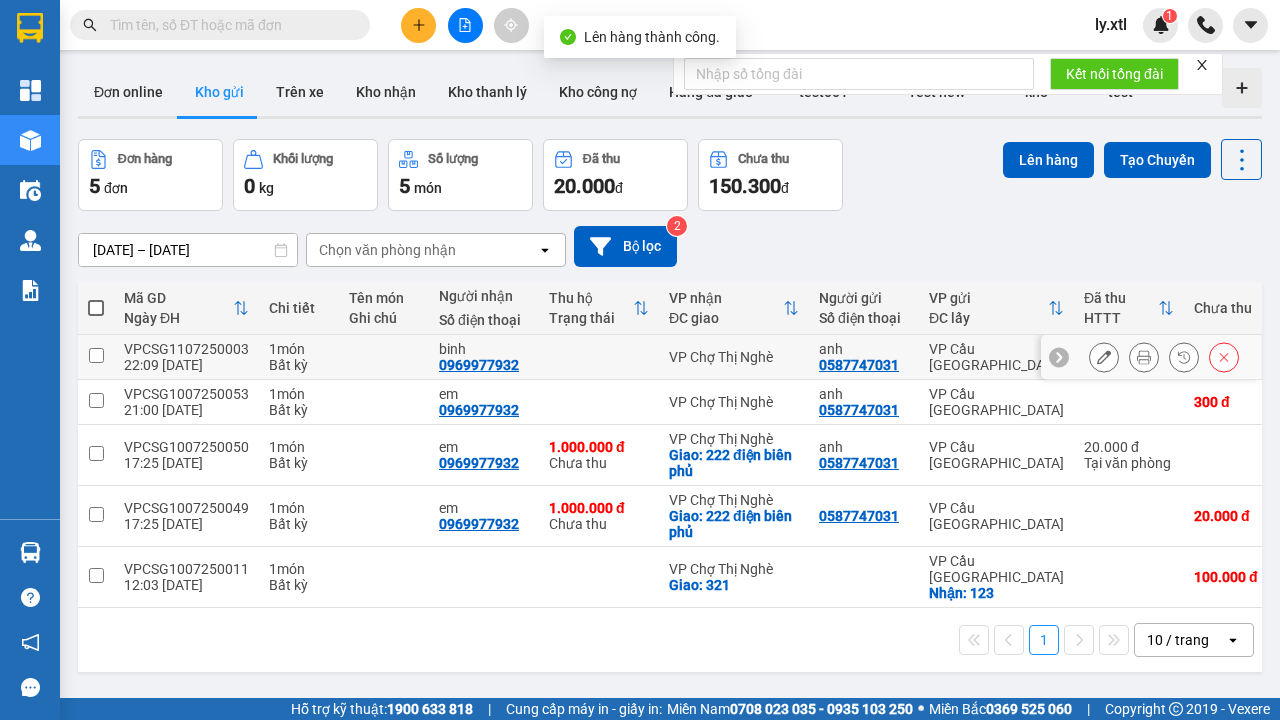 scroll, scrollTop: 68, scrollLeft: 0, axis: vertical 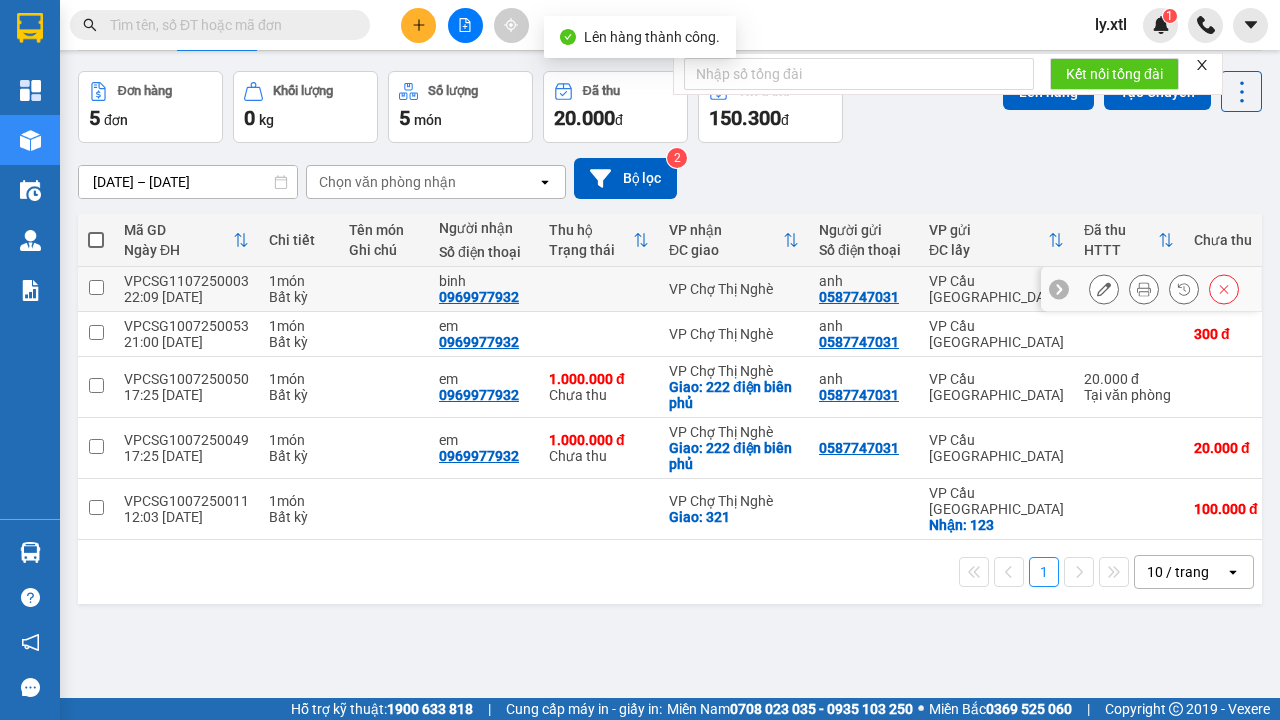 click on "Trên xe" at bounding box center (300, 24) 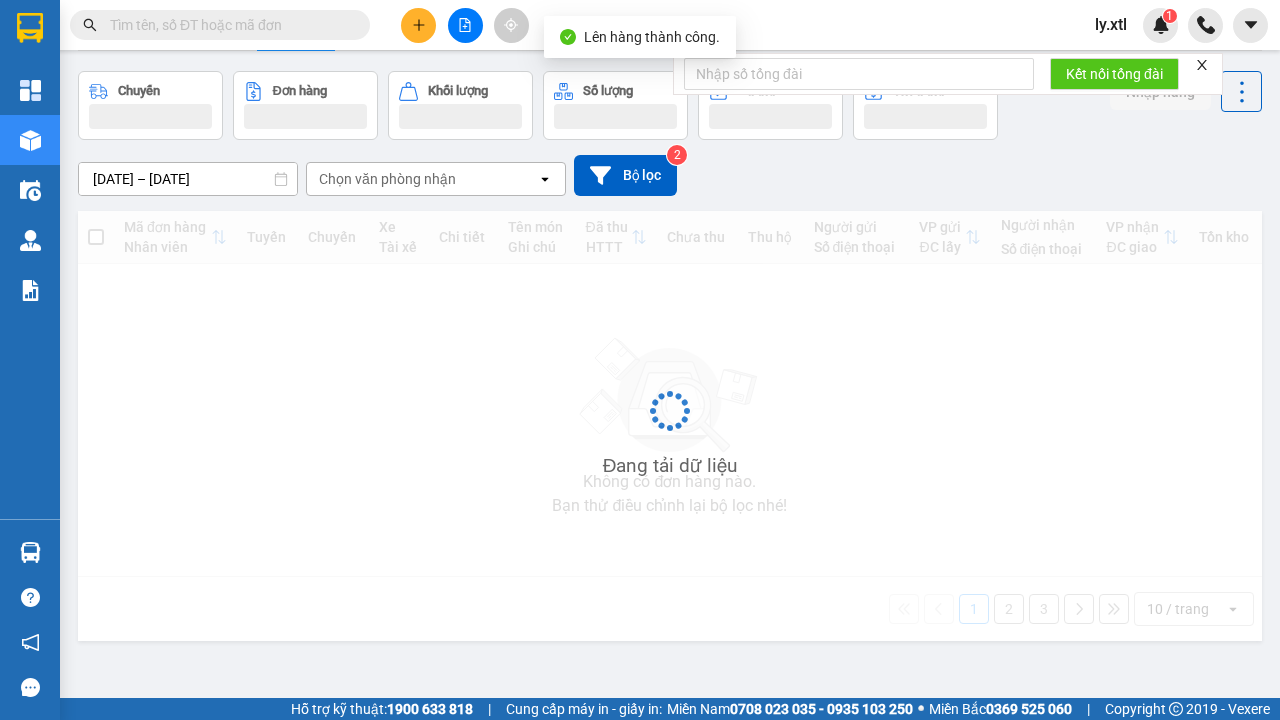 scroll, scrollTop: 0, scrollLeft: 0, axis: both 